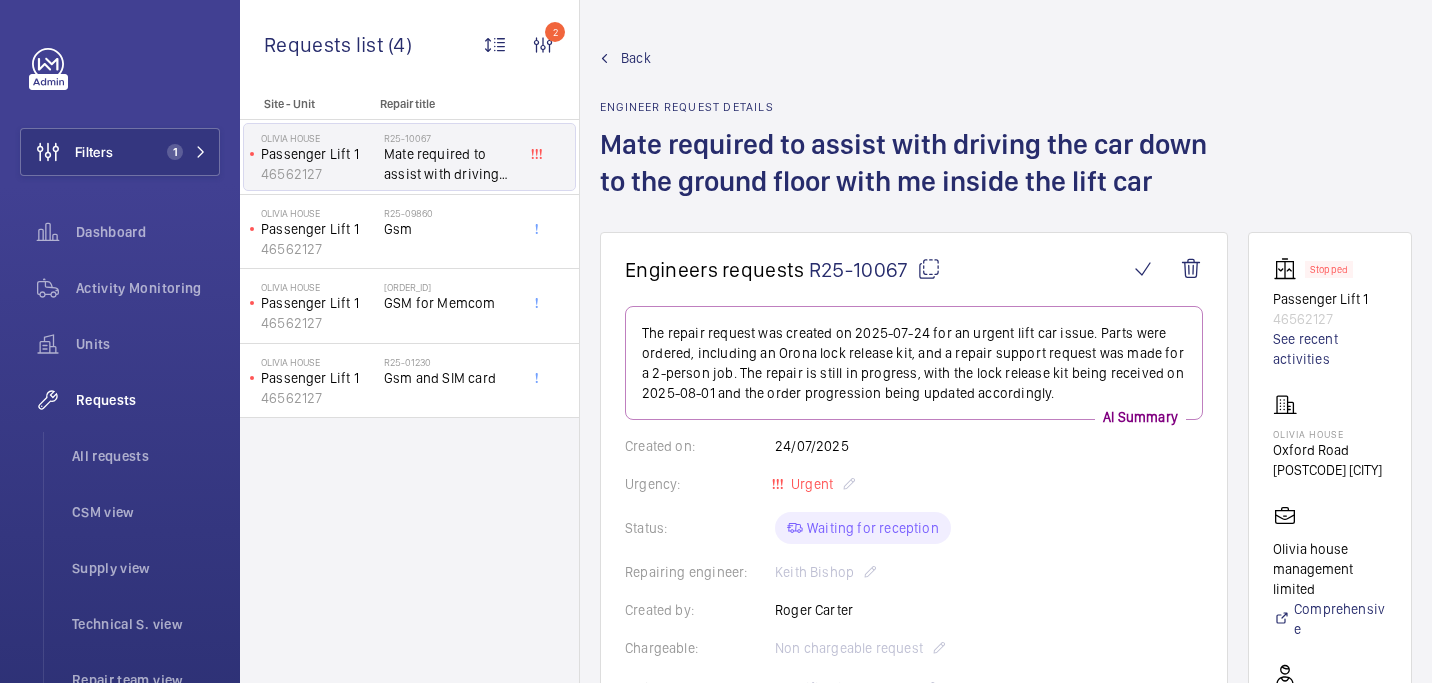 scroll, scrollTop: 0, scrollLeft: 0, axis: both 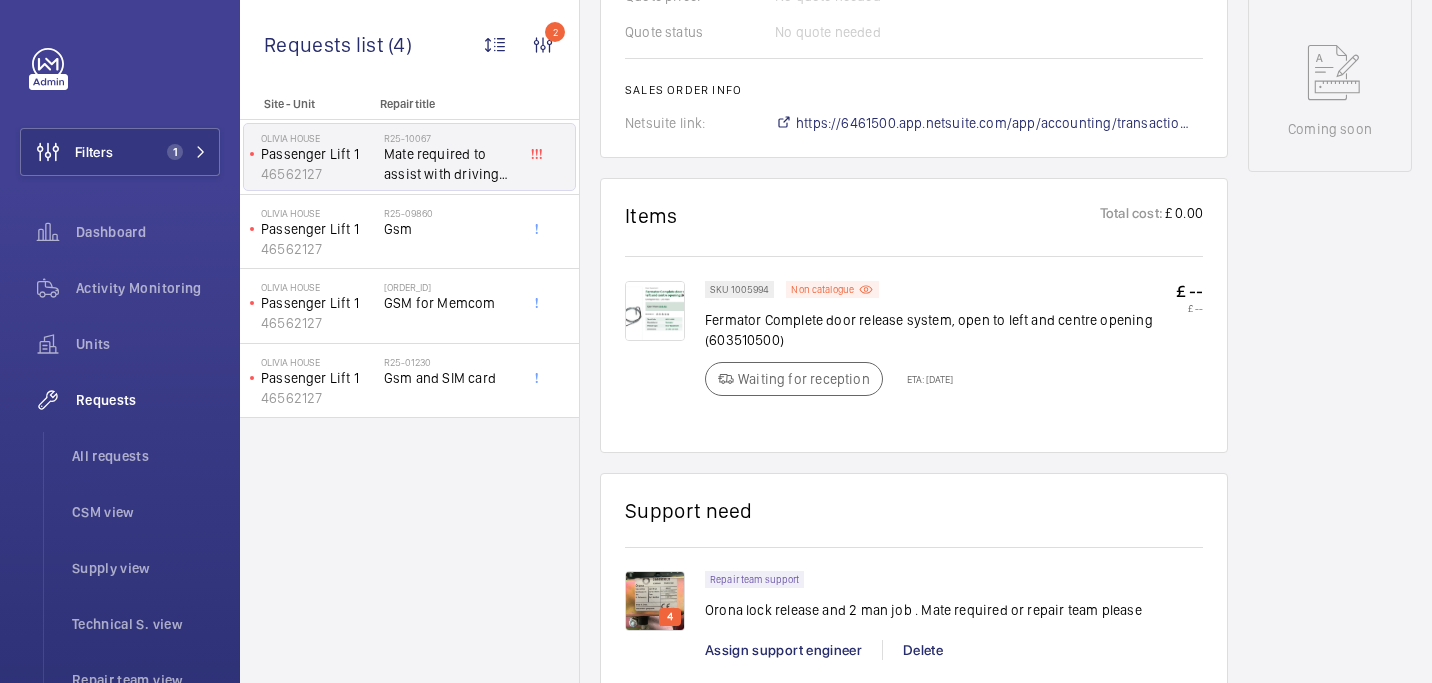 click 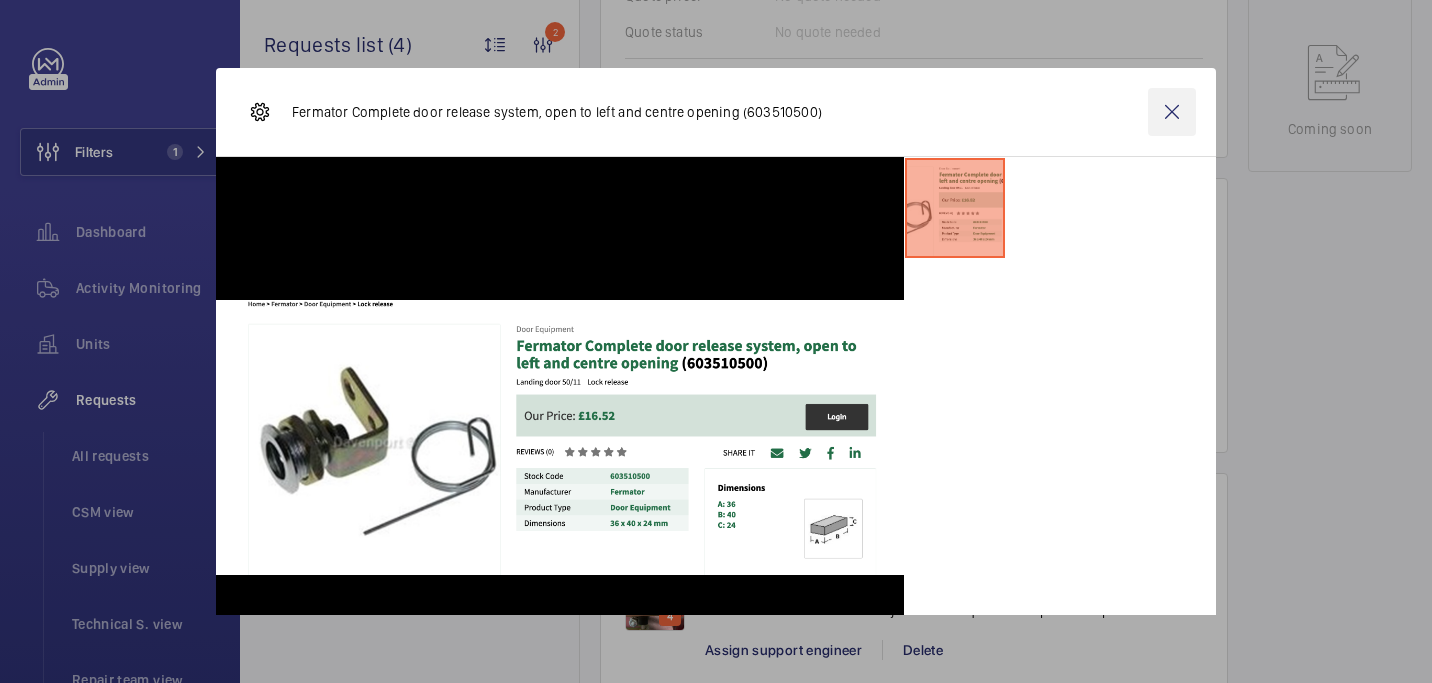 click at bounding box center [1172, 112] 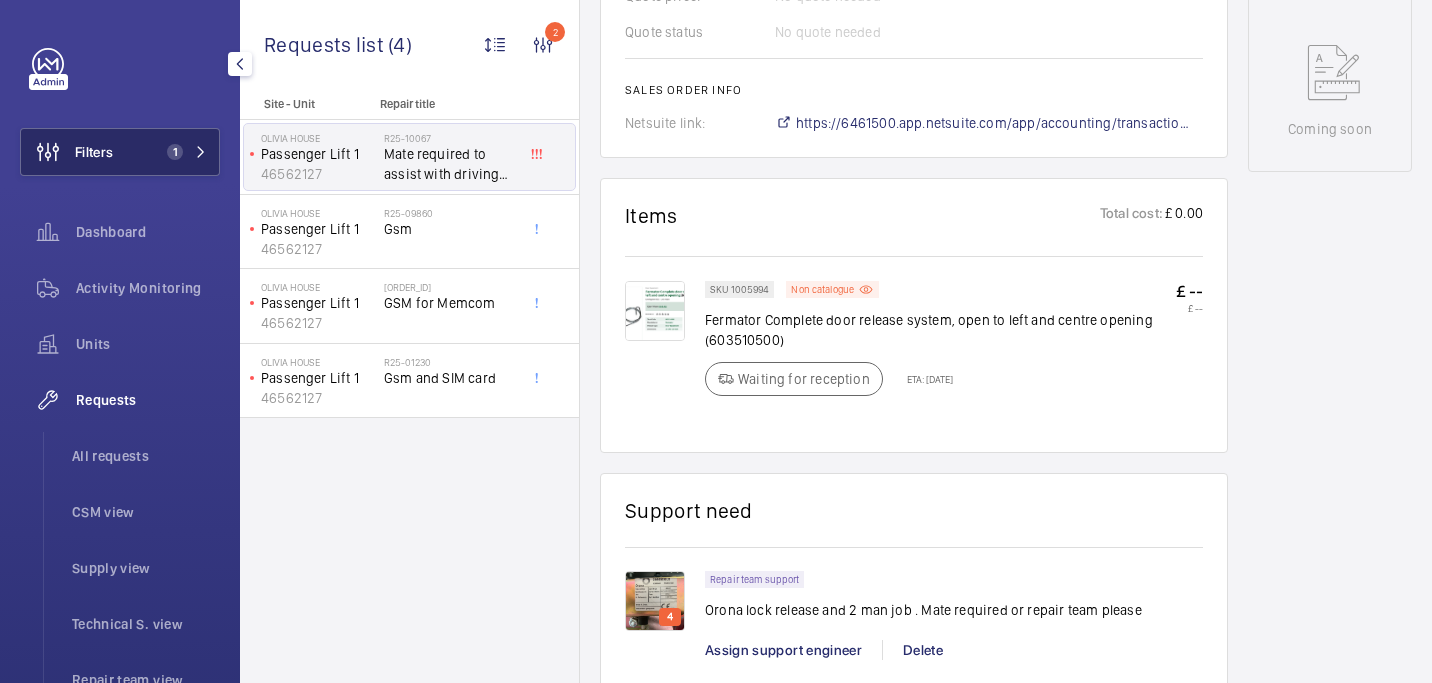 click on "Filters 1" 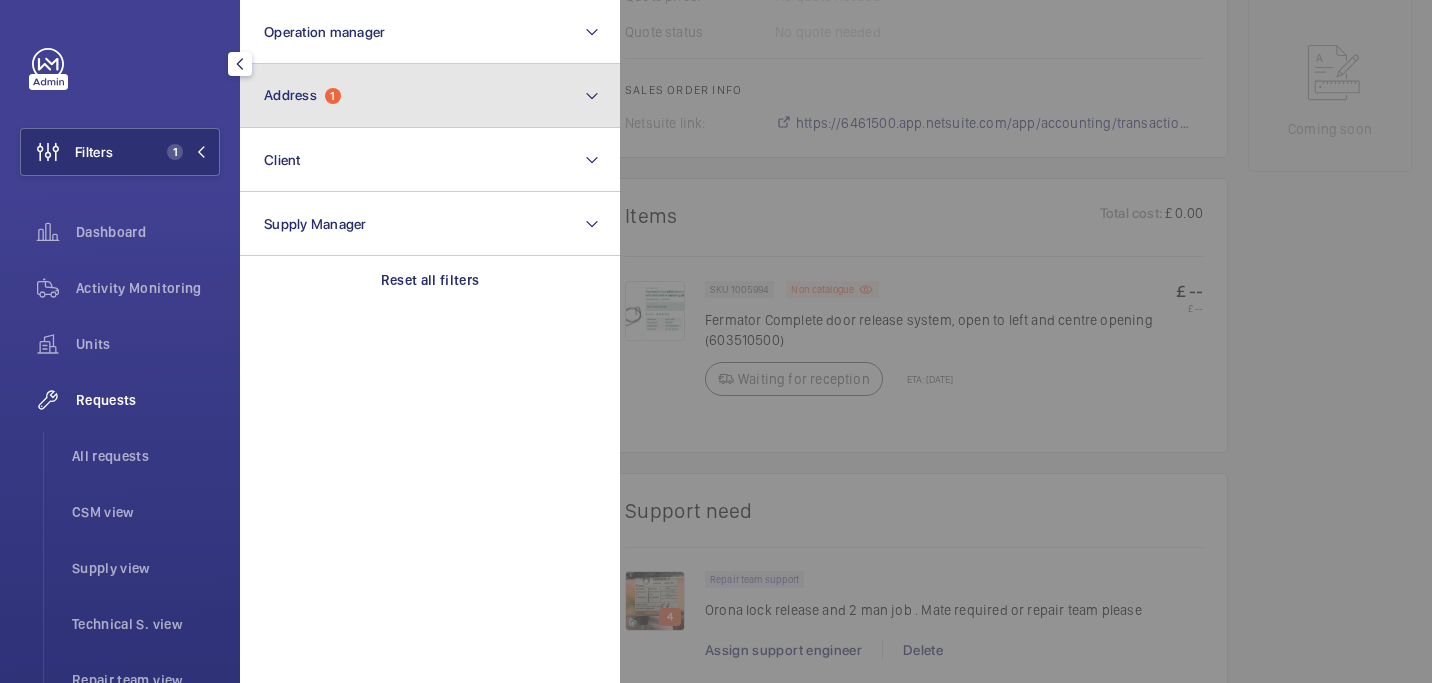 click on "Address  1" 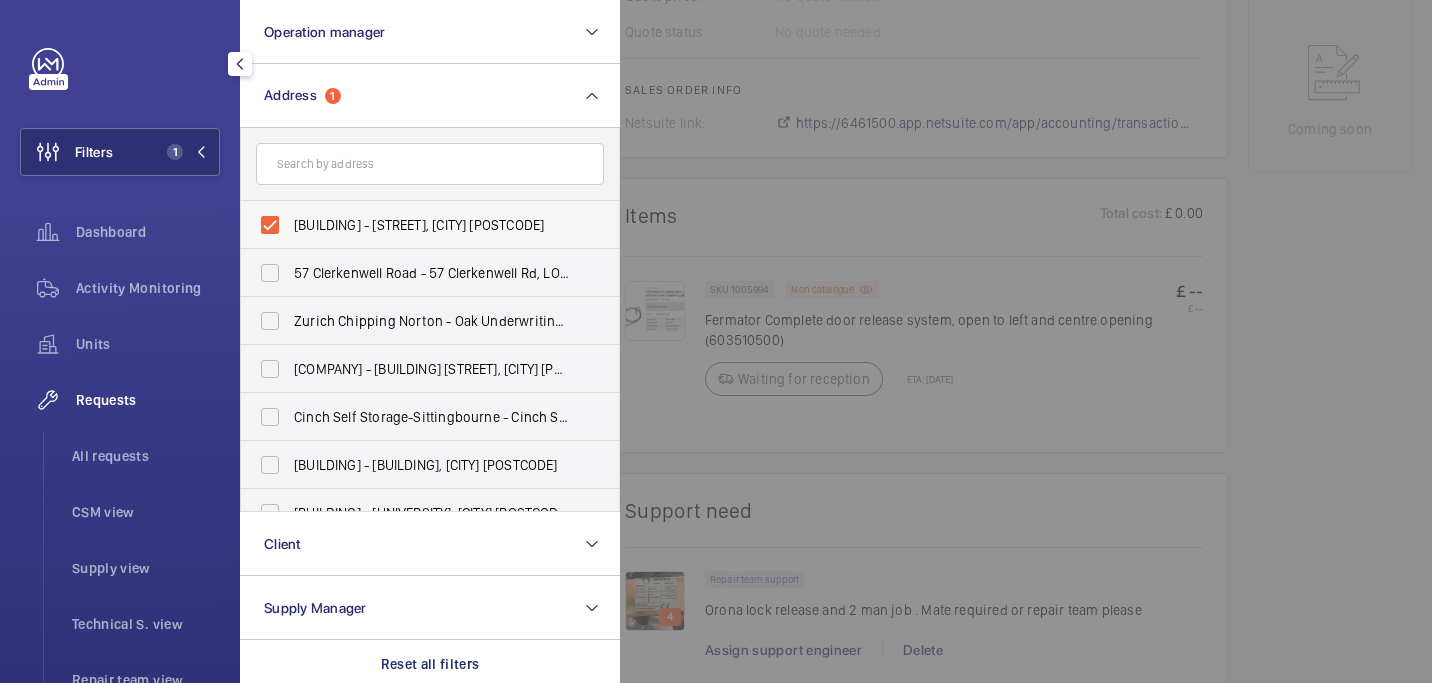 click on "[BUILDING] - [STREET], [CITY] [POSTCODE]" at bounding box center [415, 225] 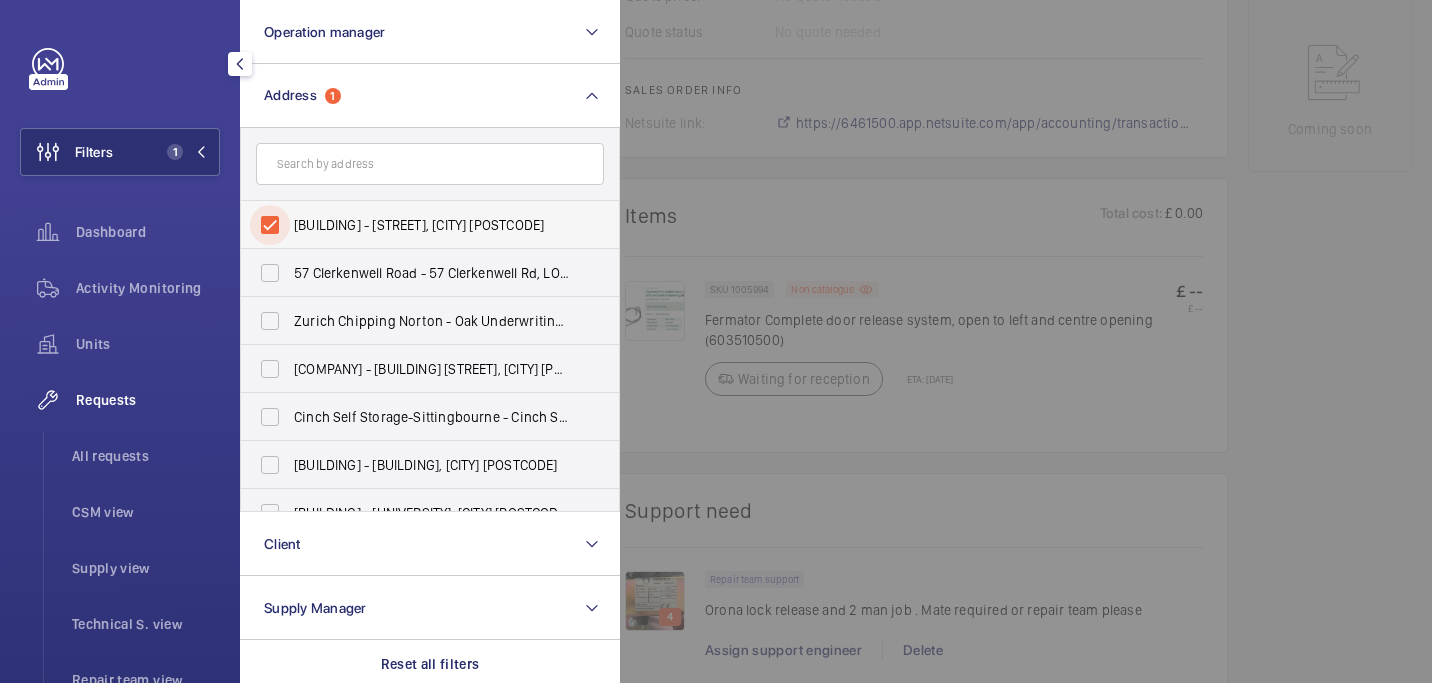 click on "[BUILDING] - [STREET], [CITY] [POSTCODE]" at bounding box center [270, 225] 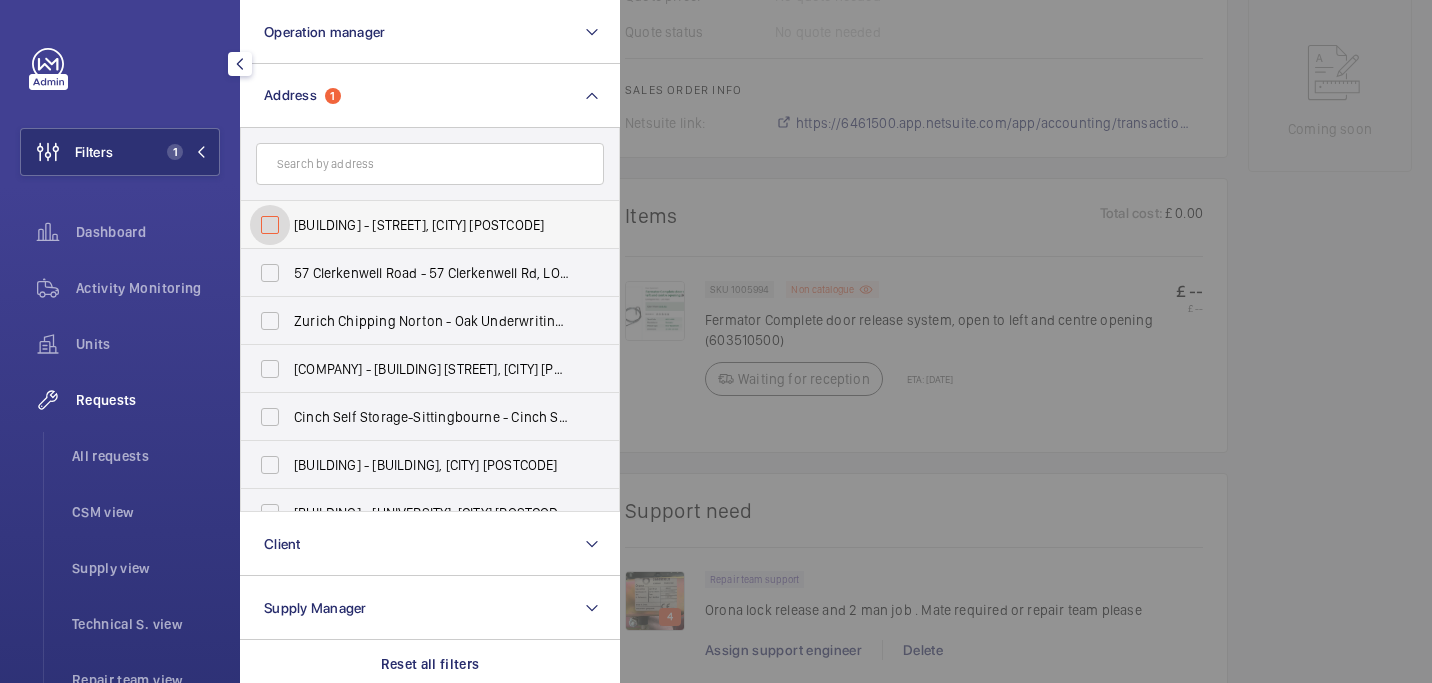 checkbox on "false" 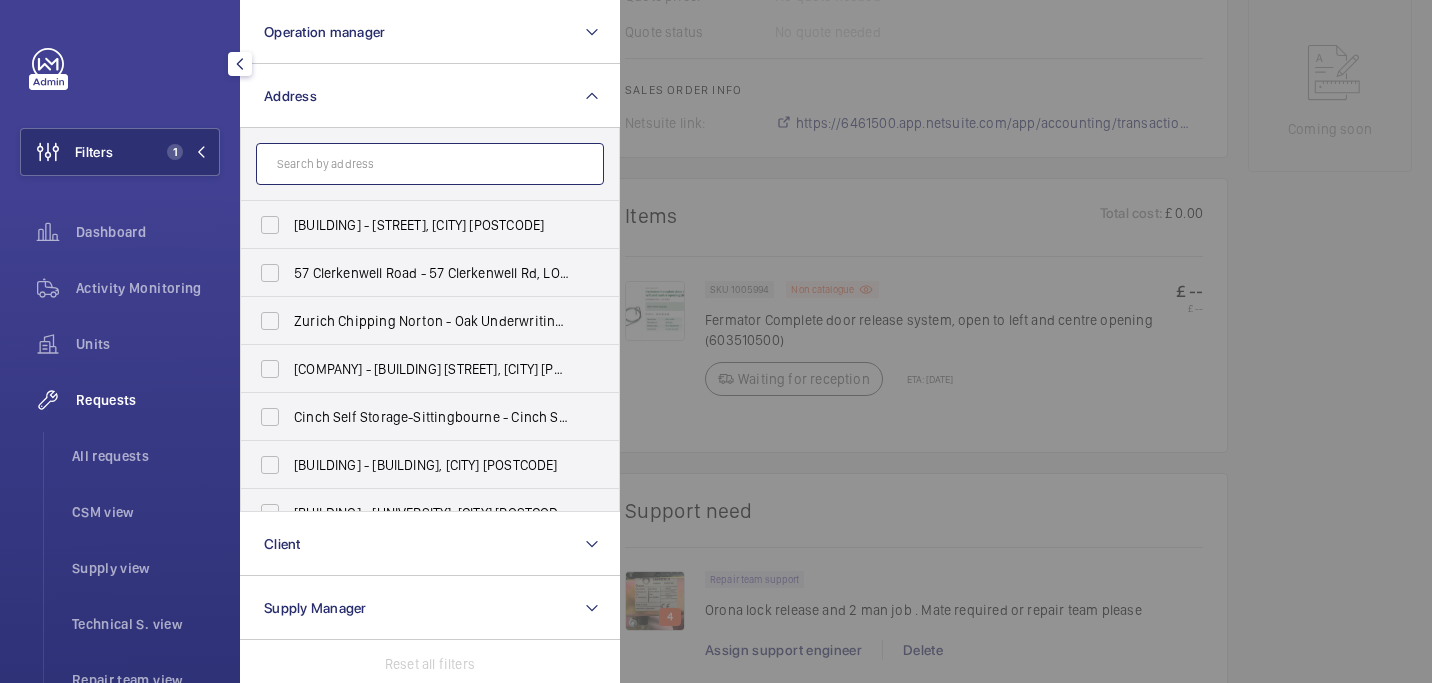 click 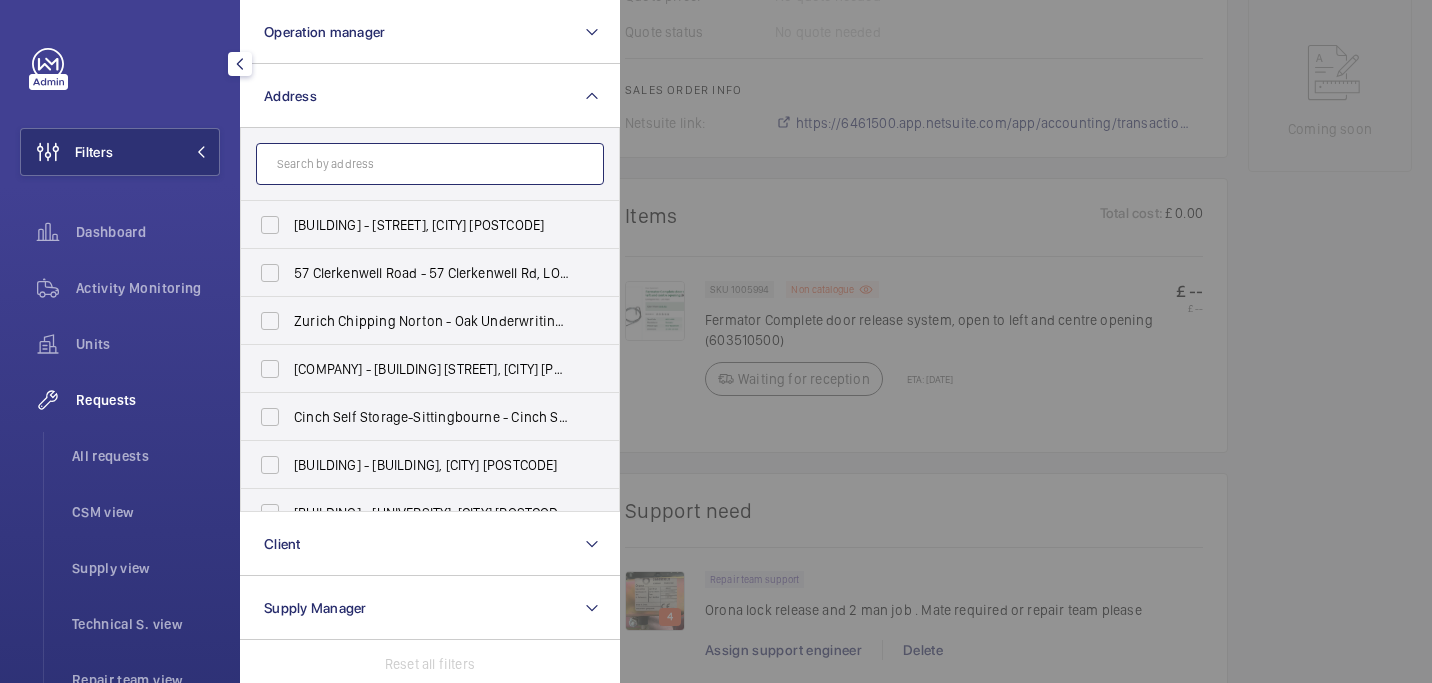 paste on "st pauls care home?" 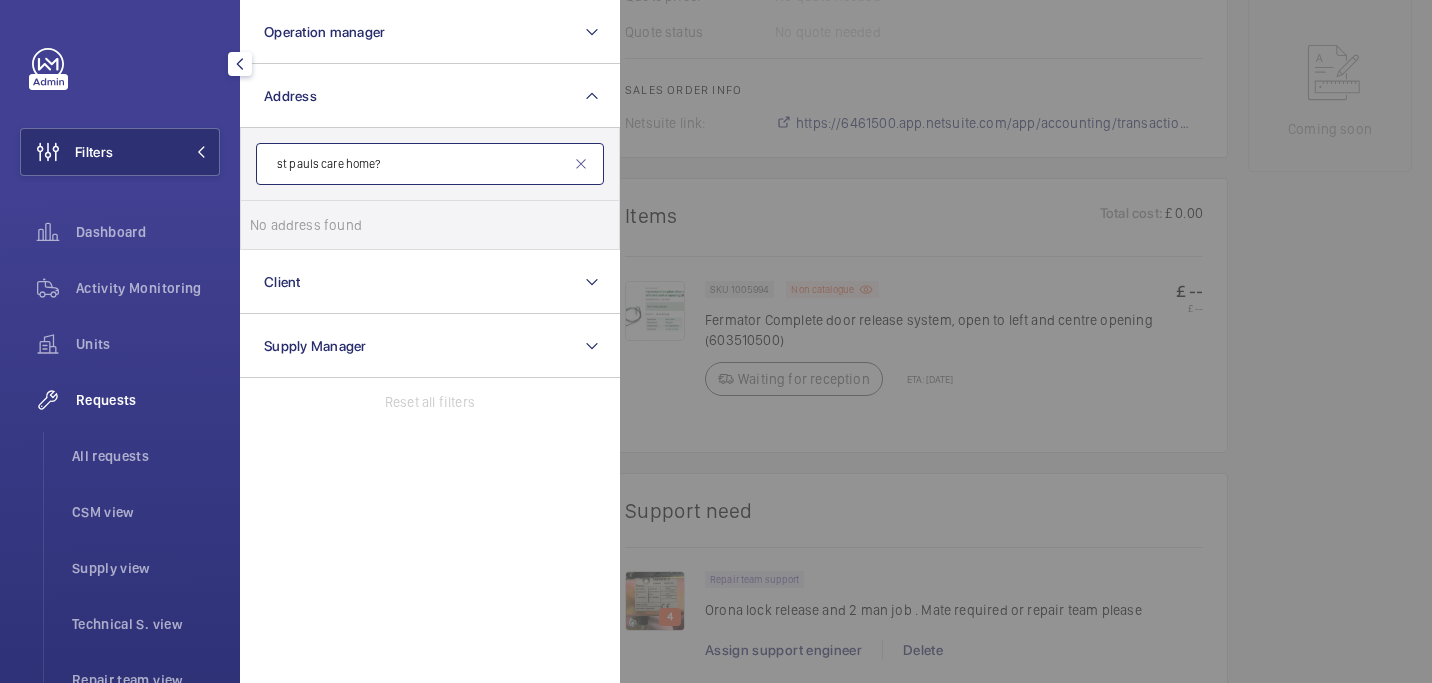 click on "st pauls care home?" 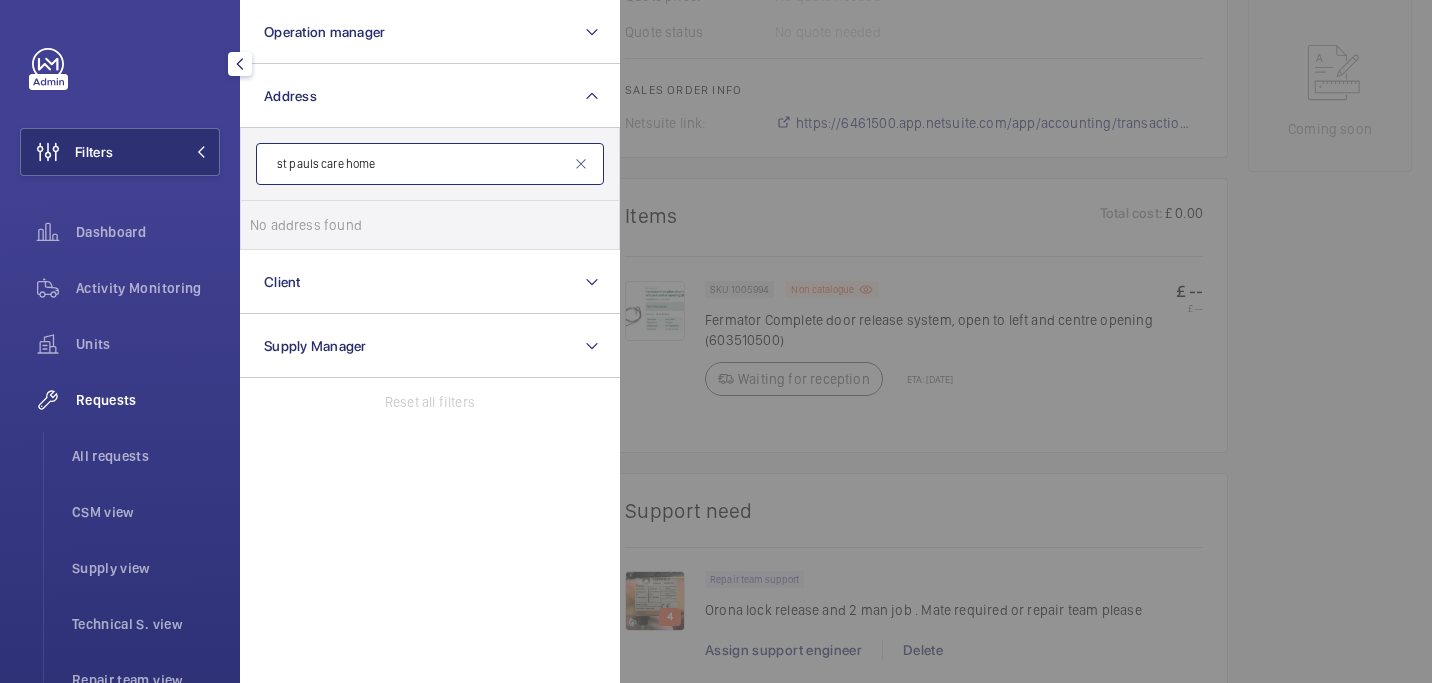 click on "st pauls care home" 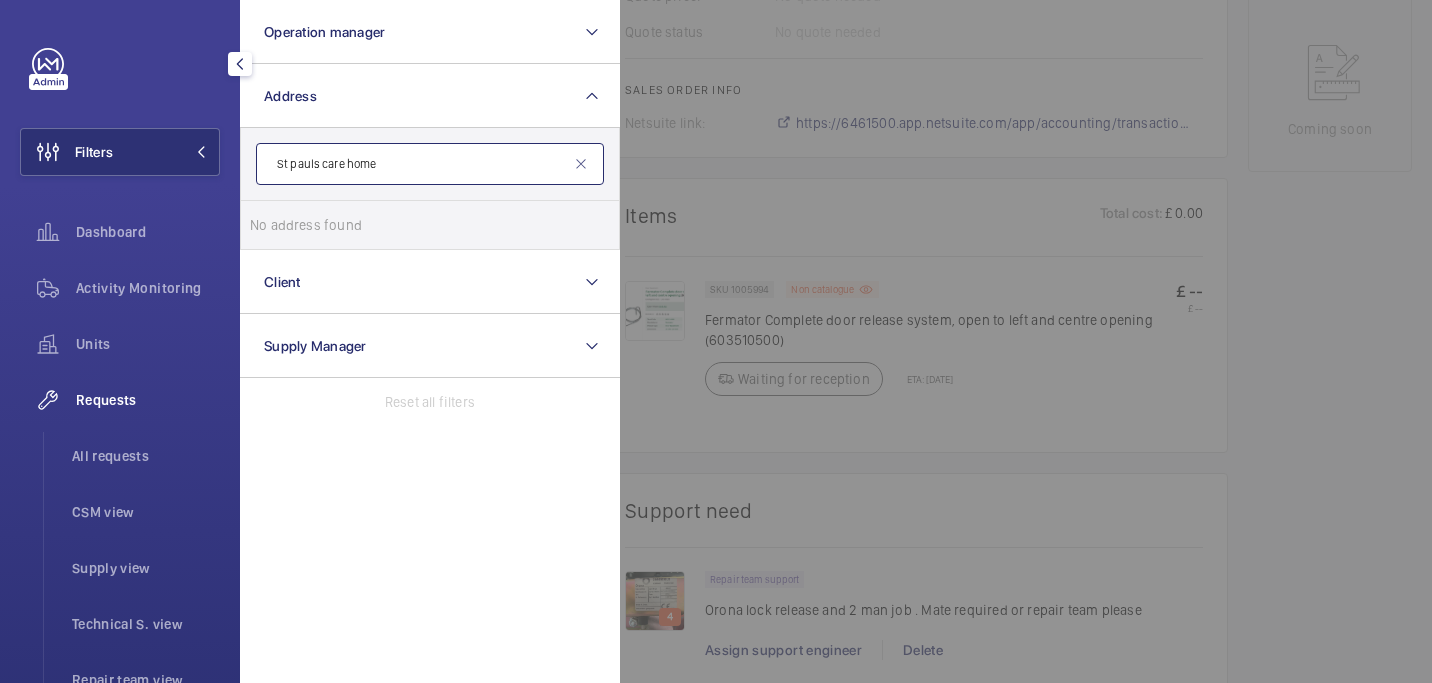 drag, startPoint x: 392, startPoint y: 173, endPoint x: 324, endPoint y: 163, distance: 68.73136 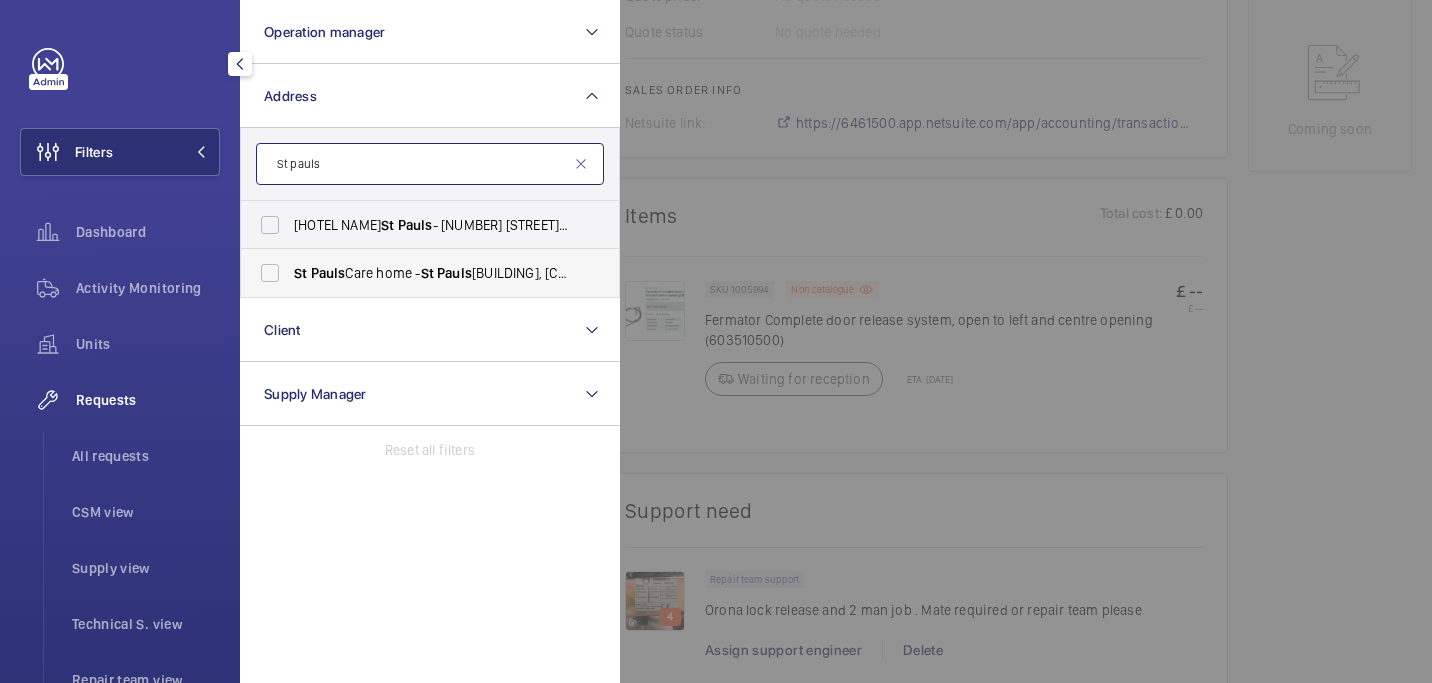 type on "St pauls" 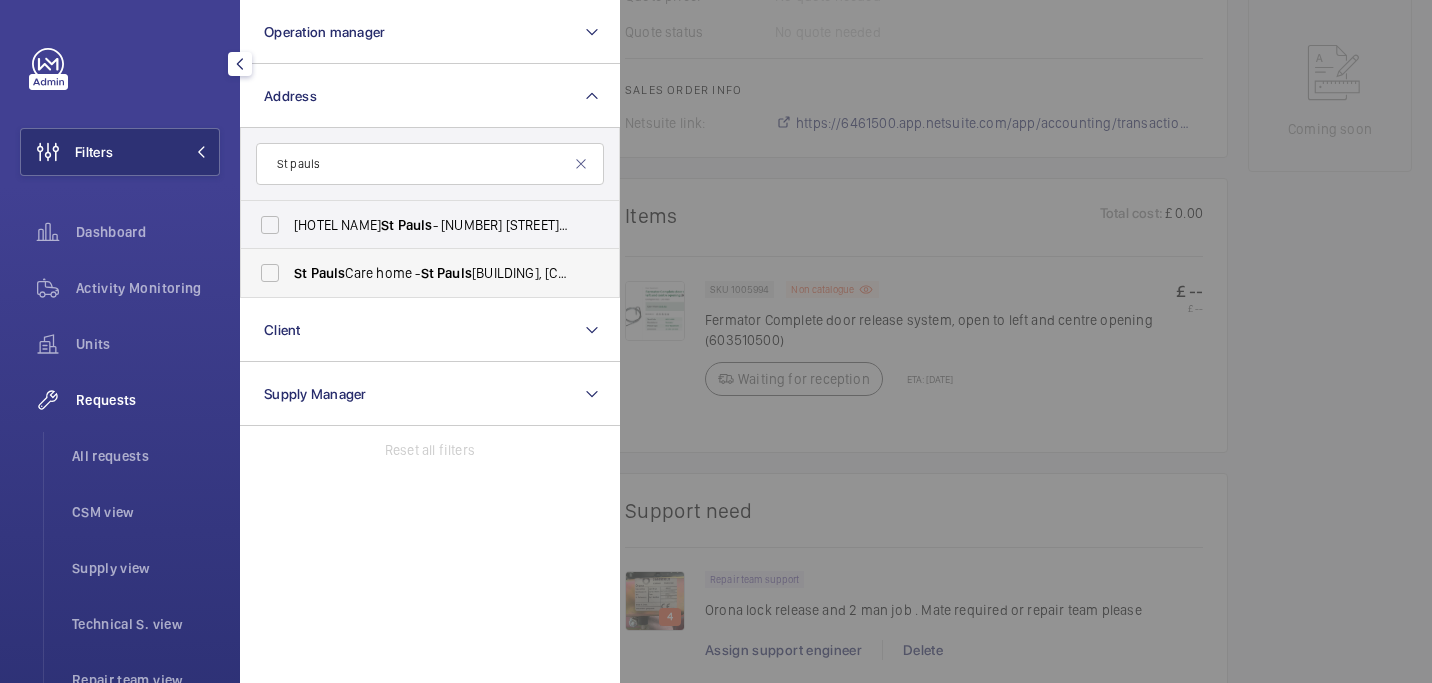 click on "[BUILDING] - [BUILDING], [CITY] [POSTCODE]" at bounding box center (431, 273) 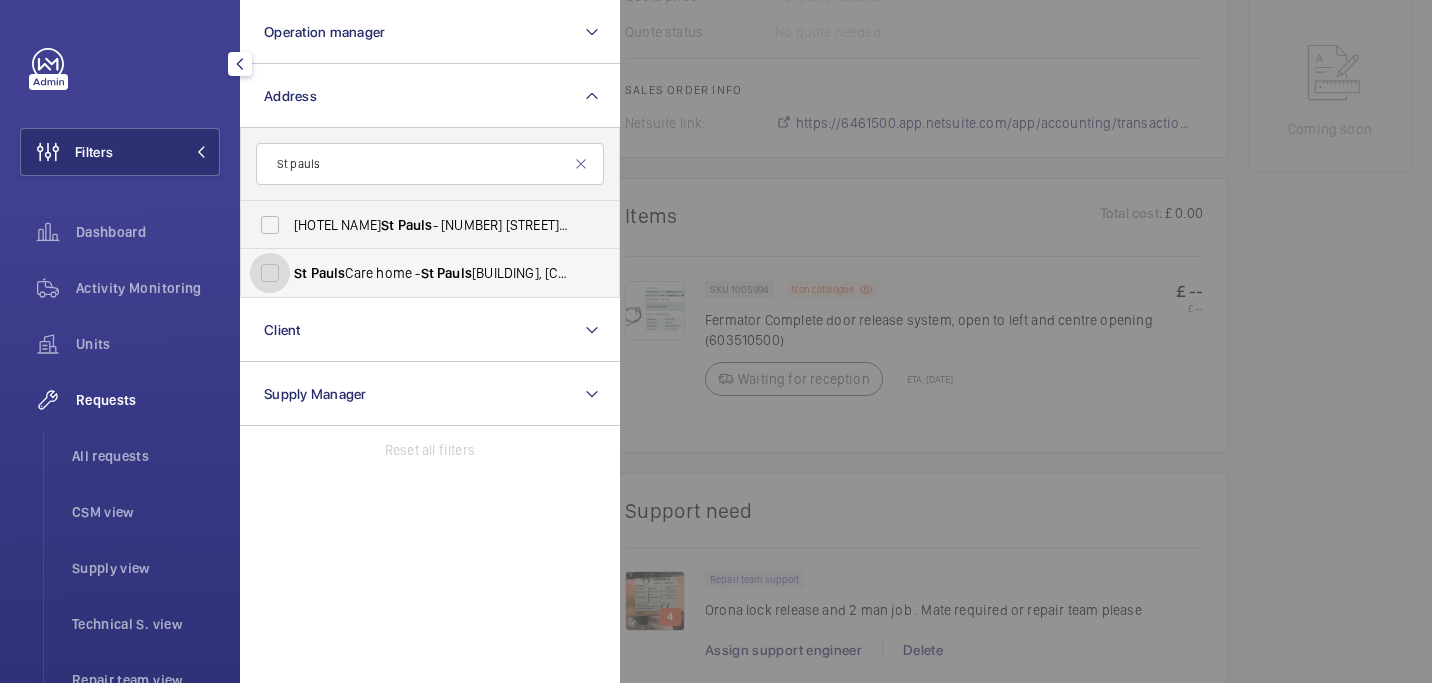 click on "[BUILDING] - [BUILDING], [CITY] [POSTCODE]" at bounding box center (270, 273) 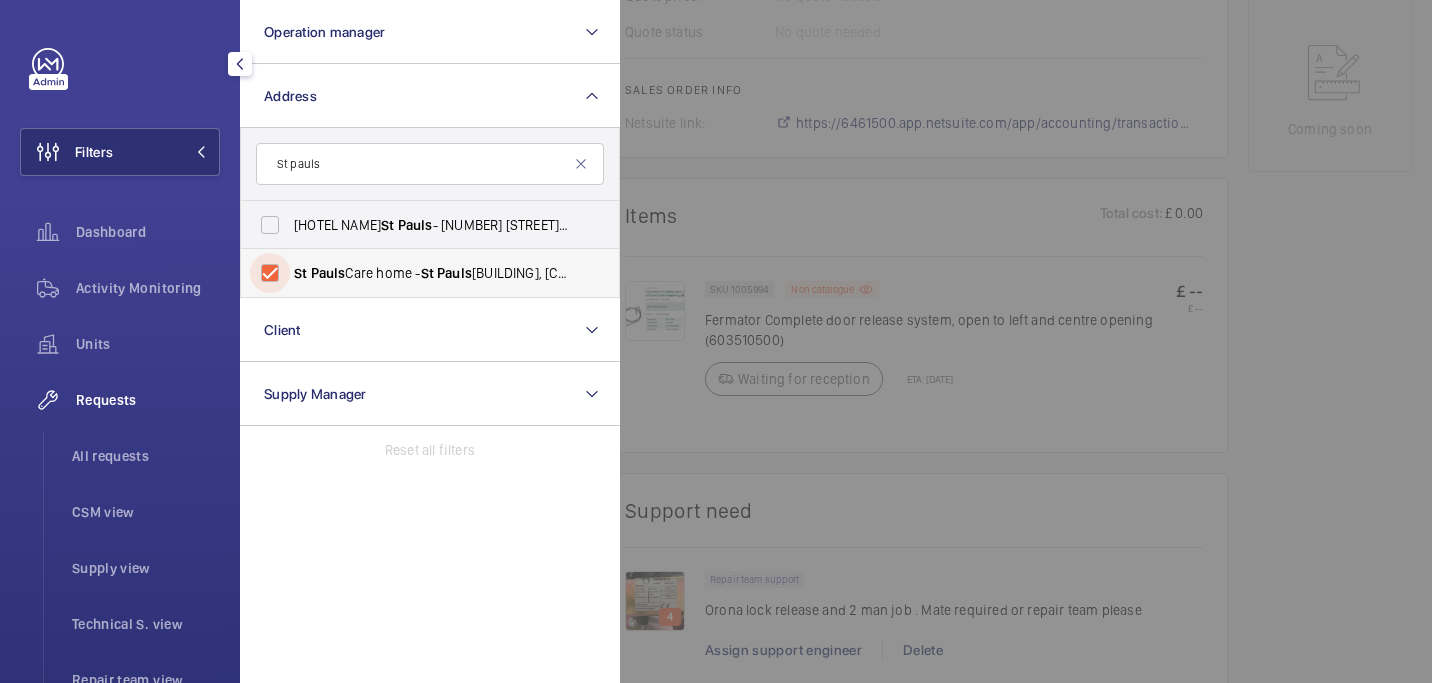 checkbox on "true" 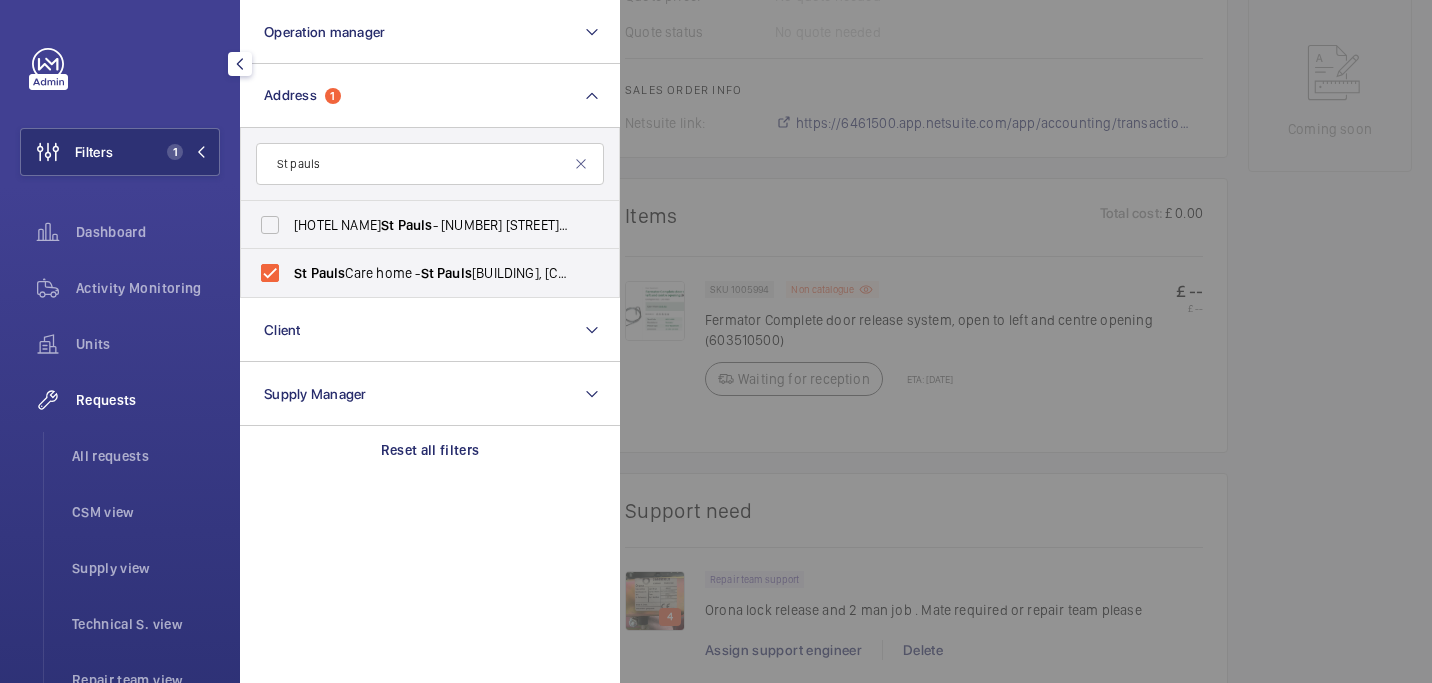 click 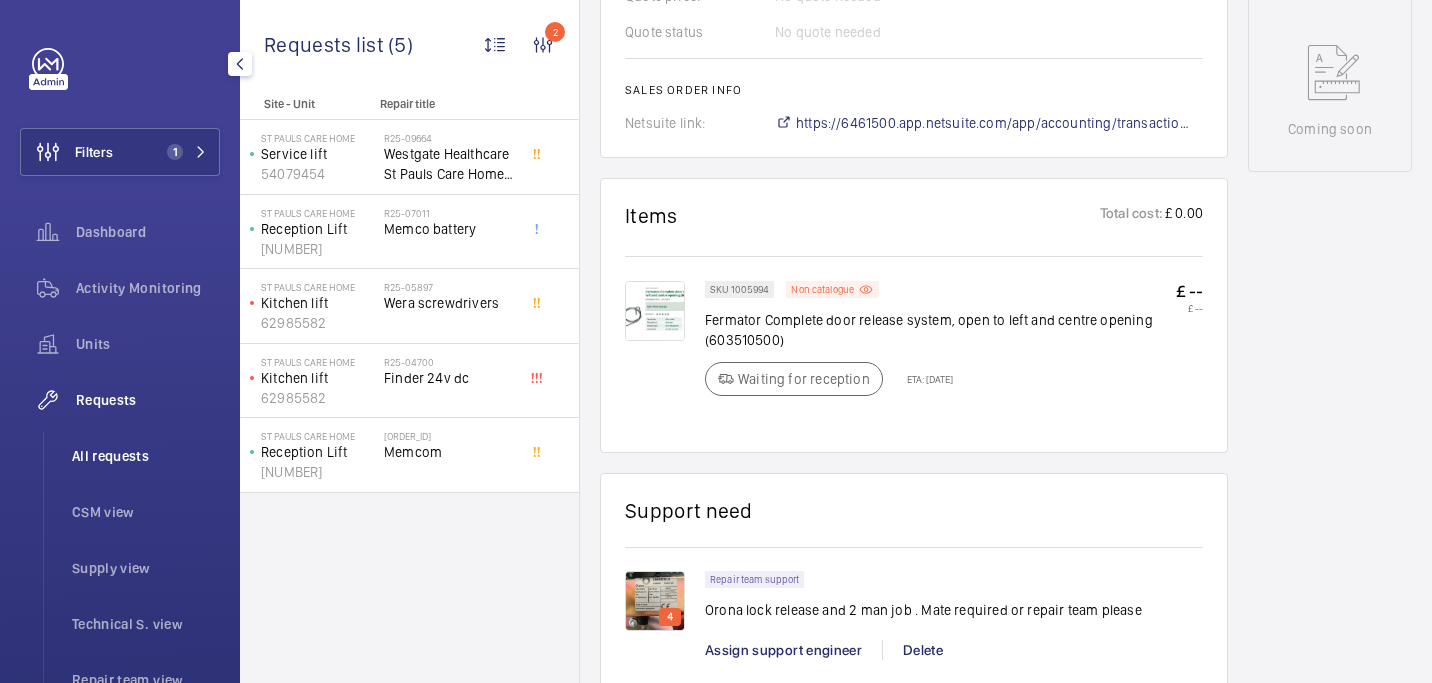click on "All requests" 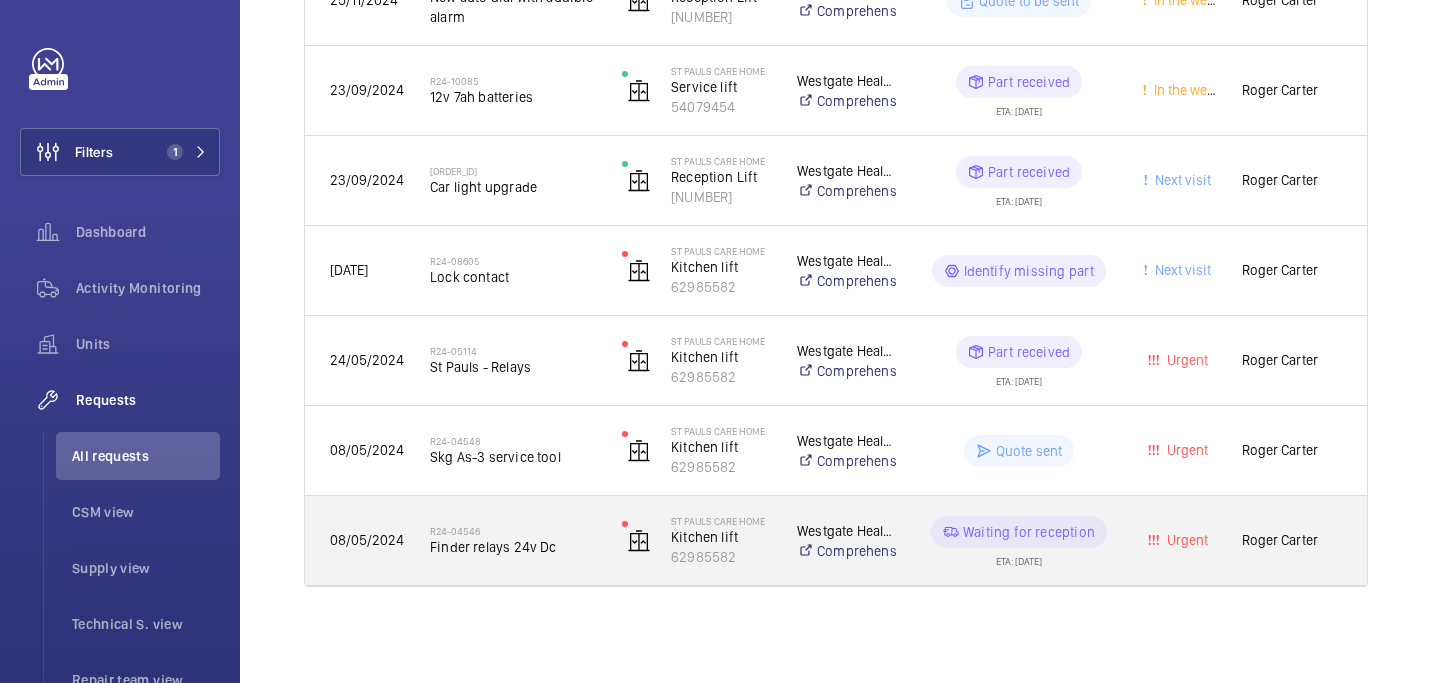 scroll, scrollTop: 0, scrollLeft: 0, axis: both 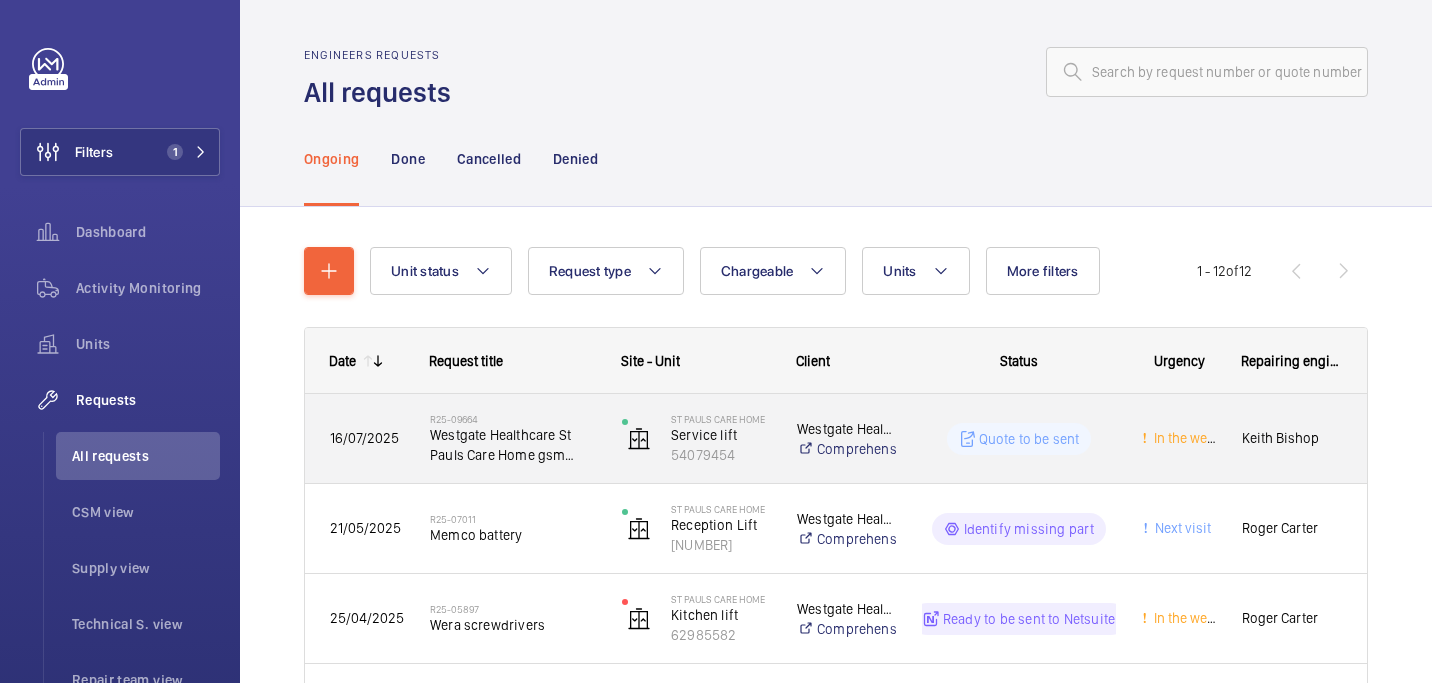 click on "Westgate Healthcare St Pauls Care Home gsm upgrade" 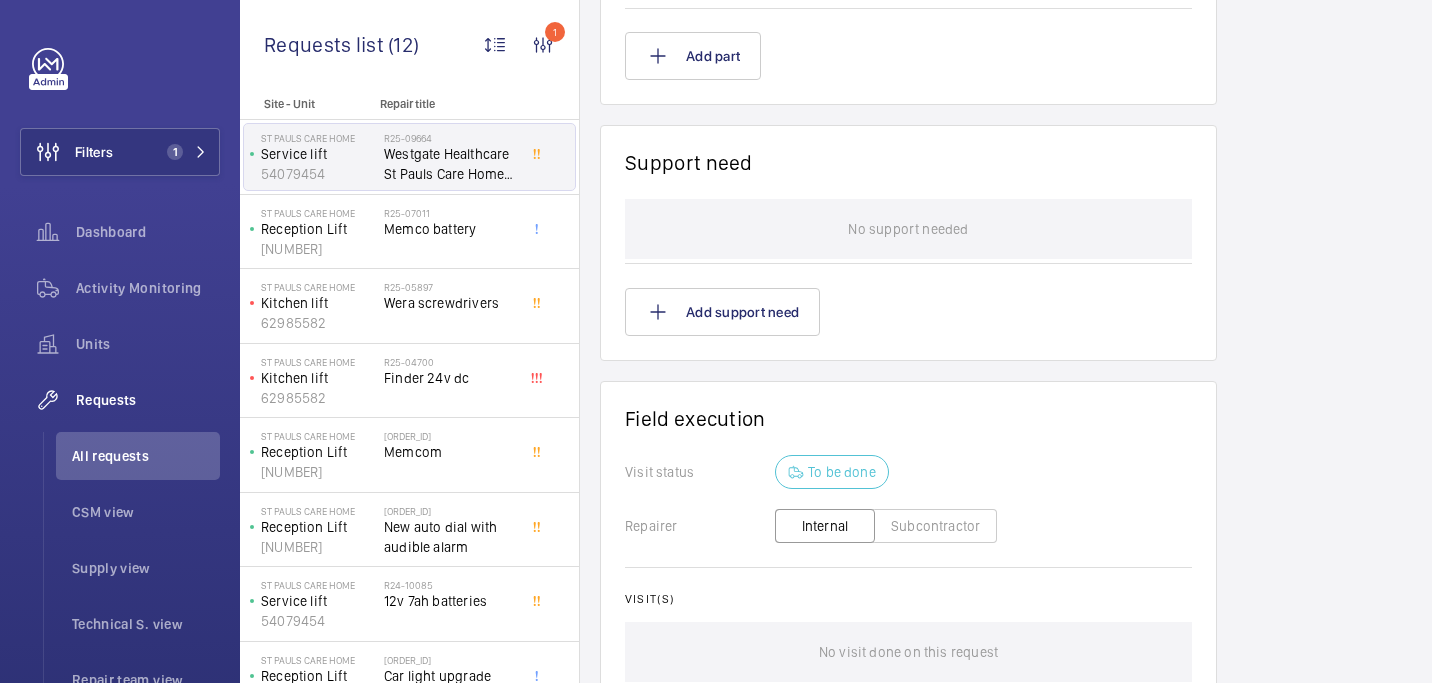 scroll, scrollTop: 1540, scrollLeft: 0, axis: vertical 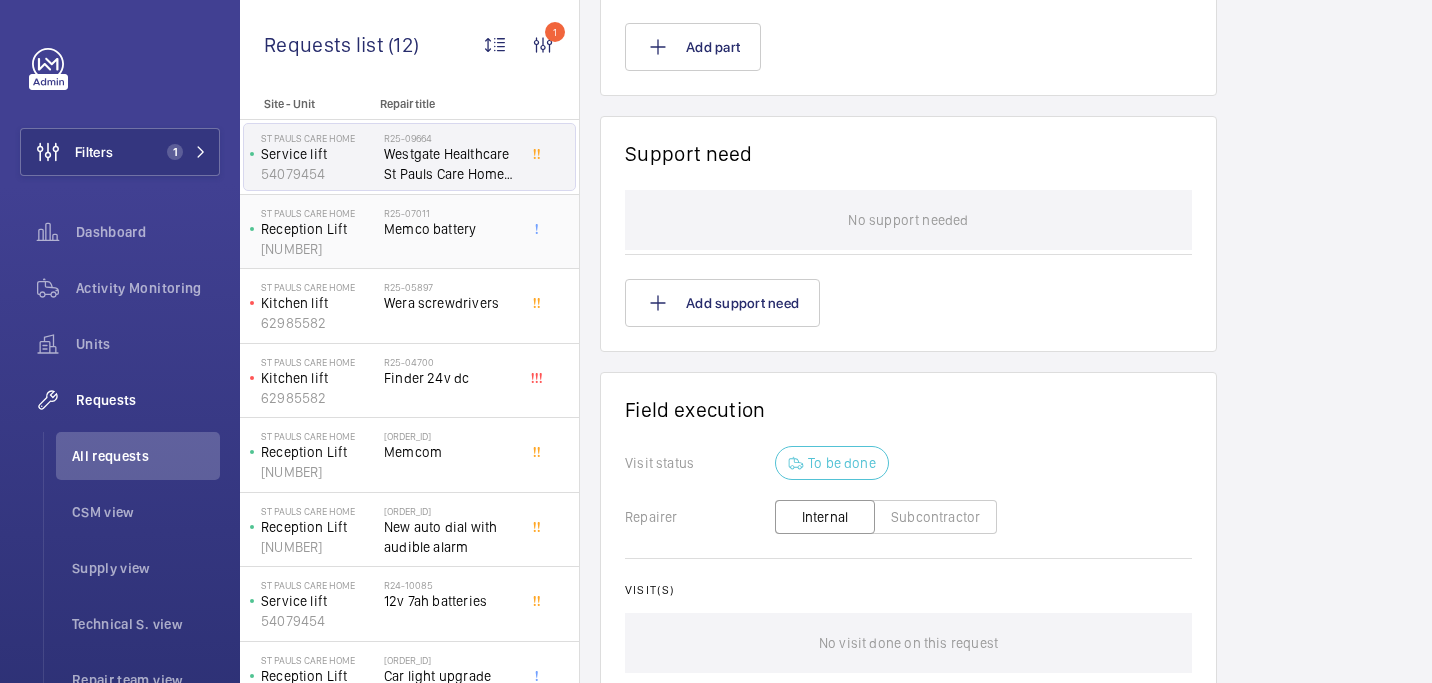 click on "Memco battery" 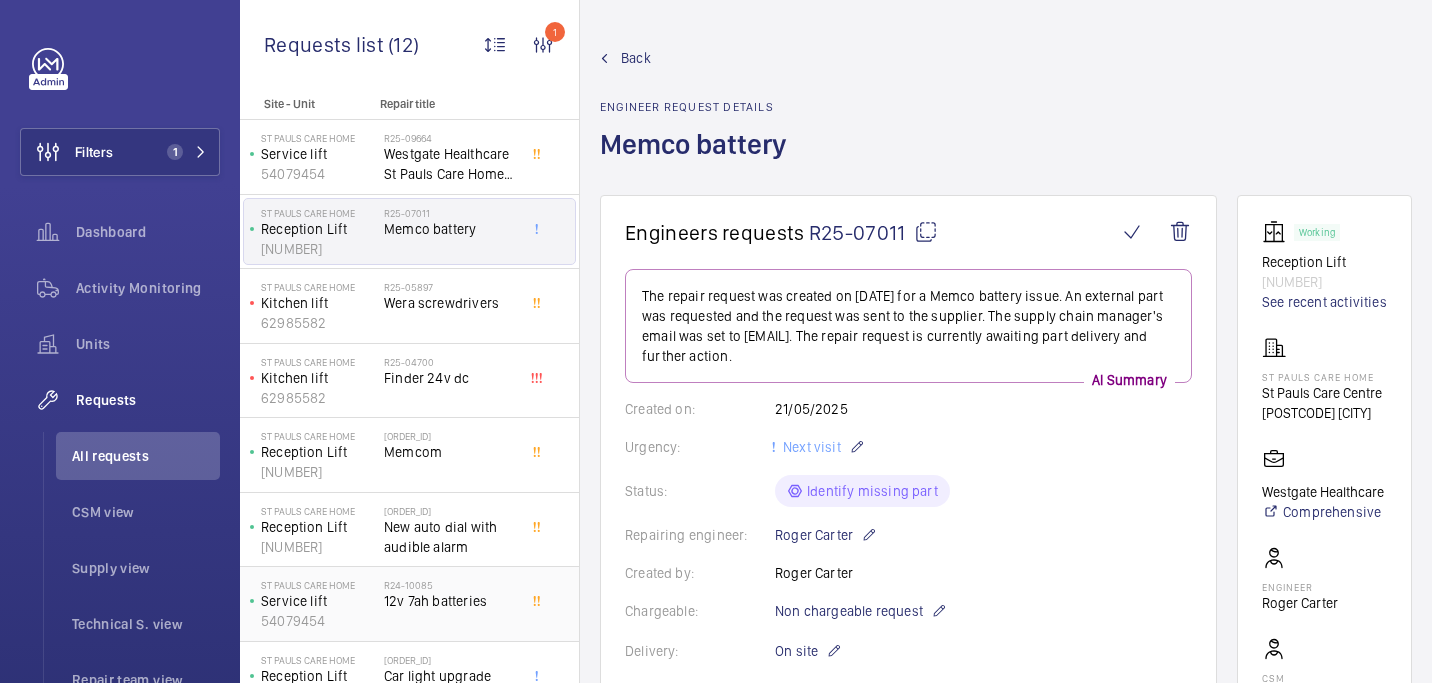 scroll, scrollTop: 331, scrollLeft: 0, axis: vertical 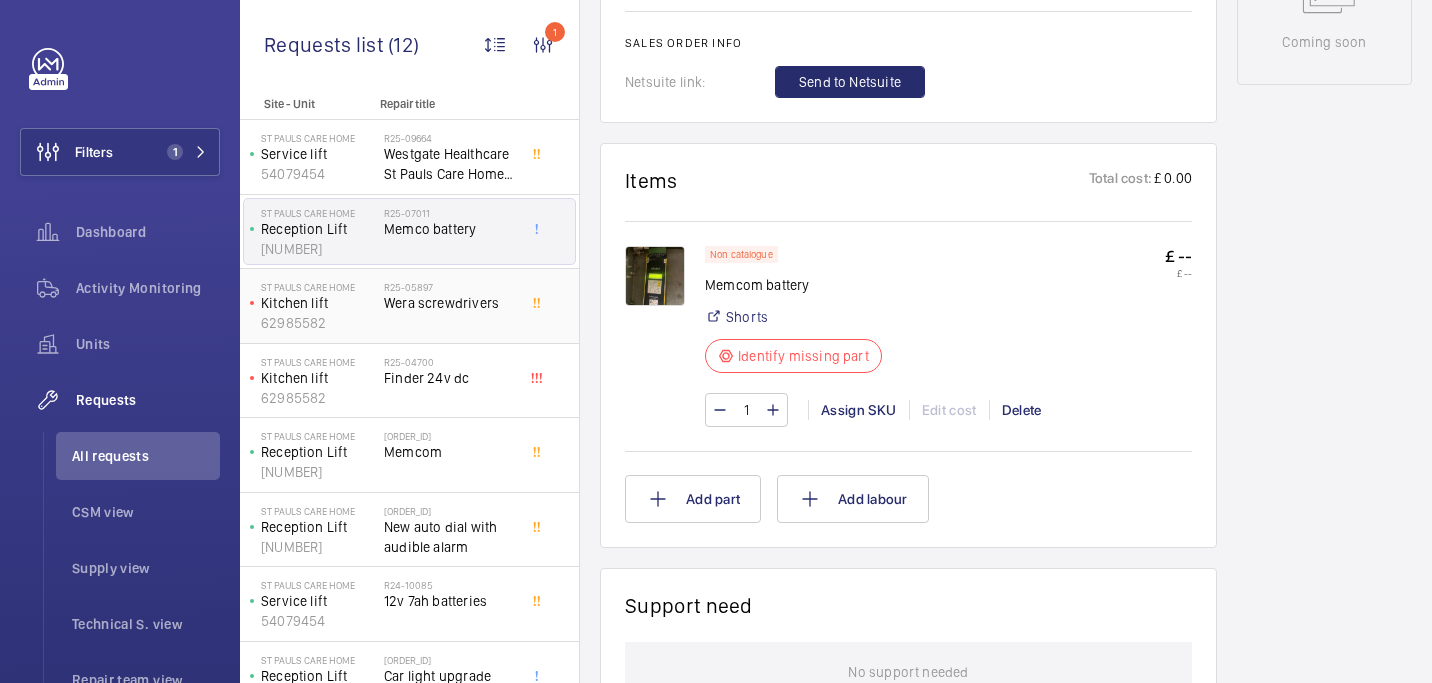 click on "Wera screwdrivers" 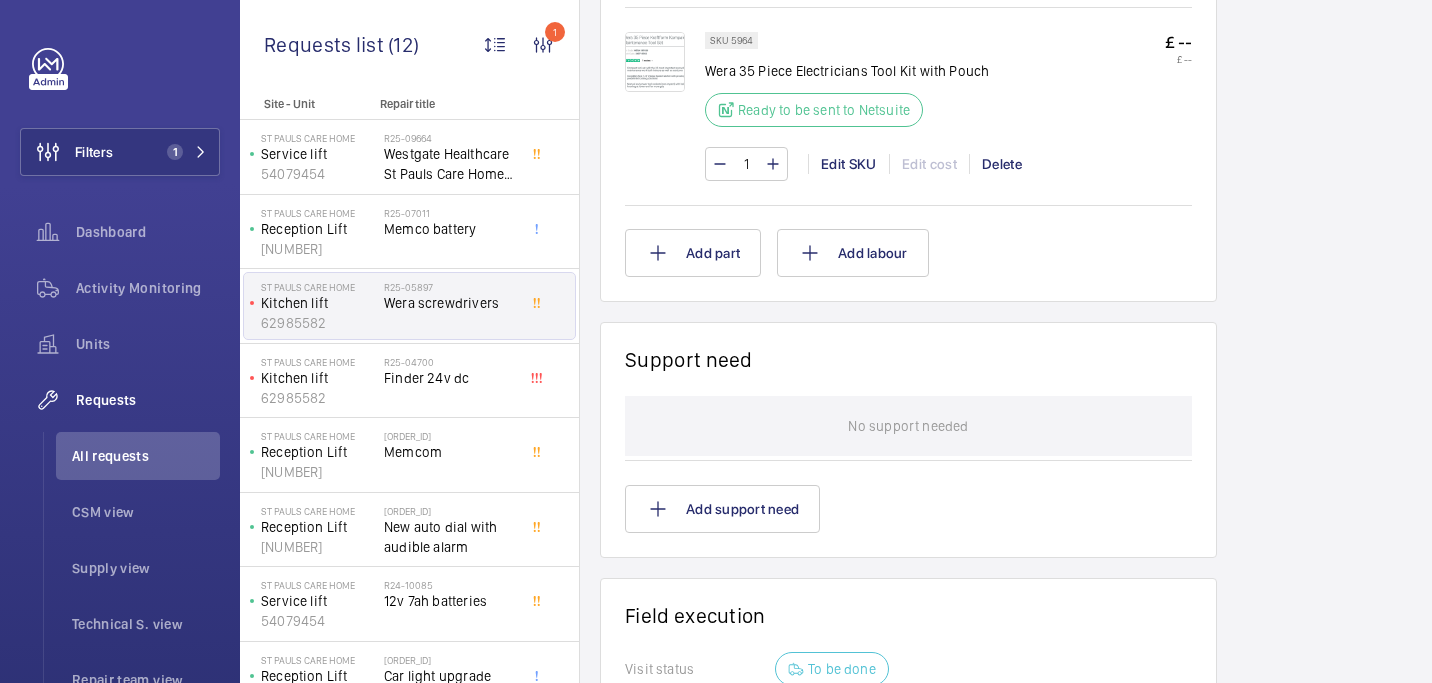 scroll, scrollTop: 870, scrollLeft: 0, axis: vertical 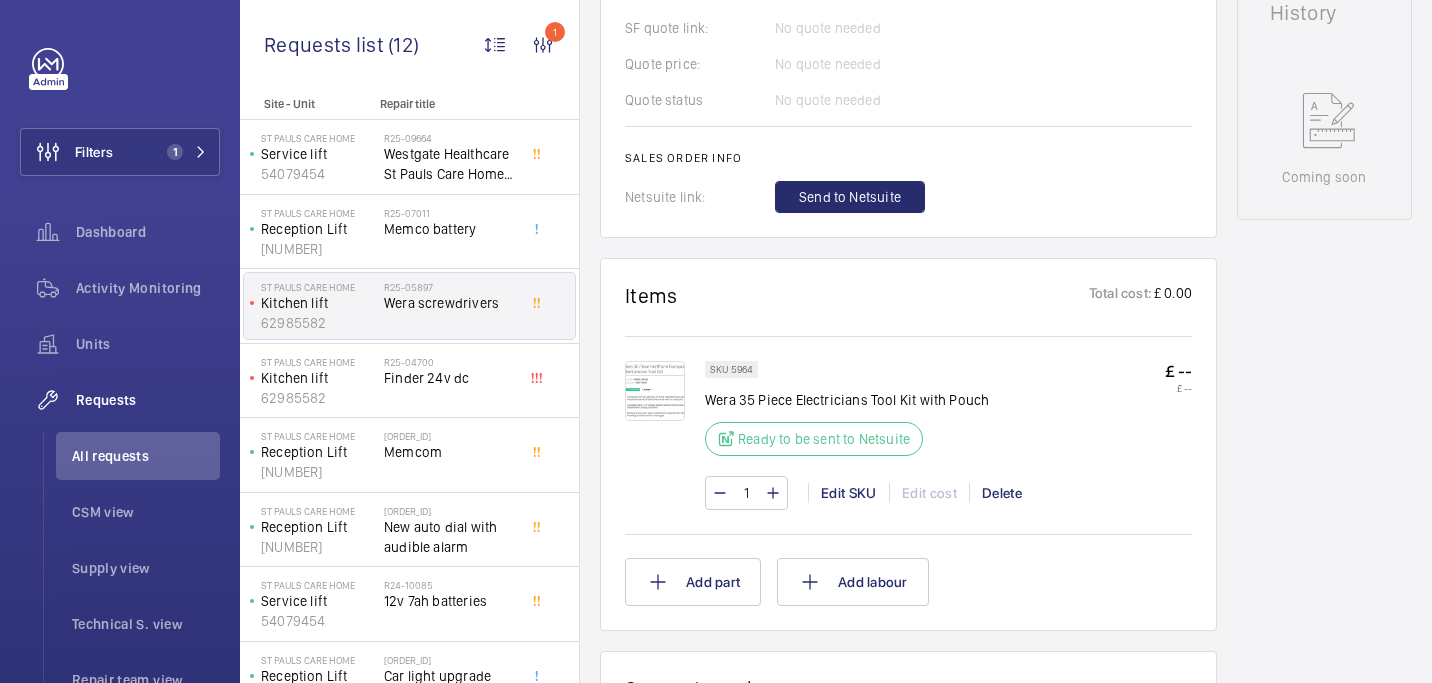 click 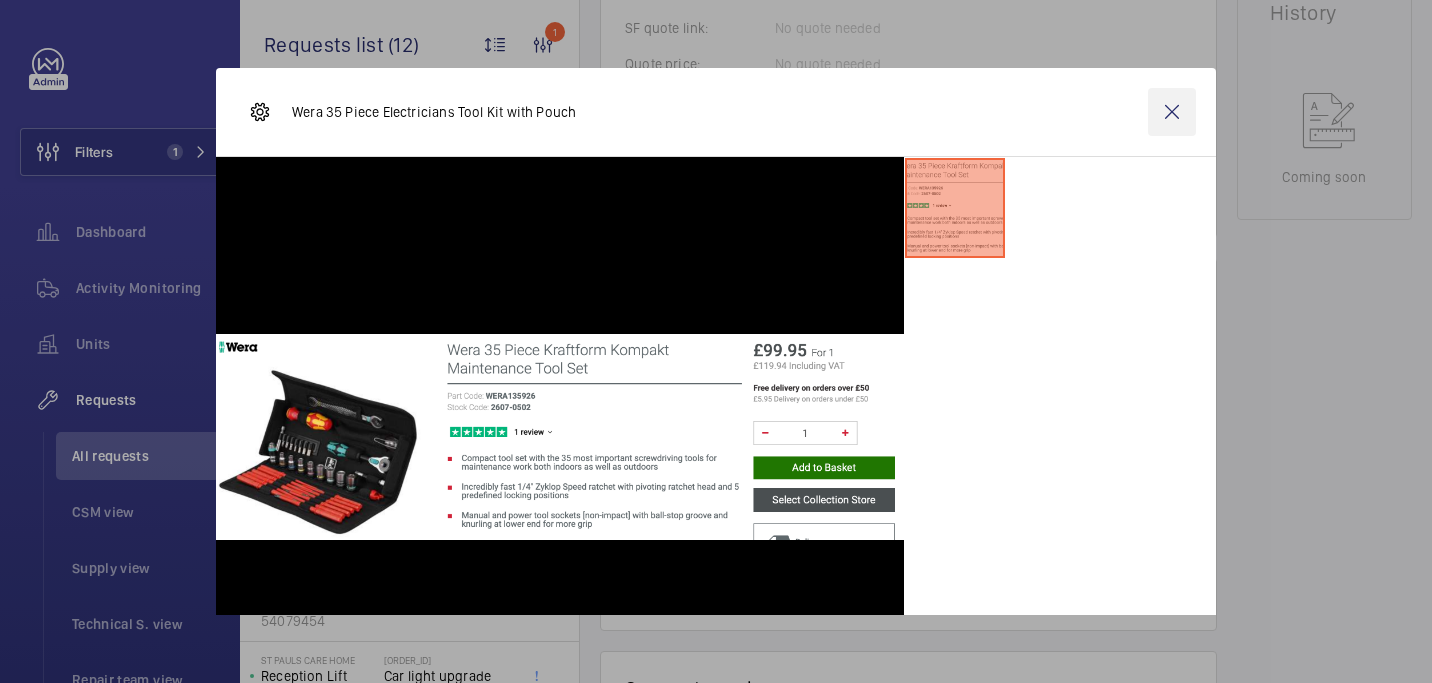 click at bounding box center (1172, 112) 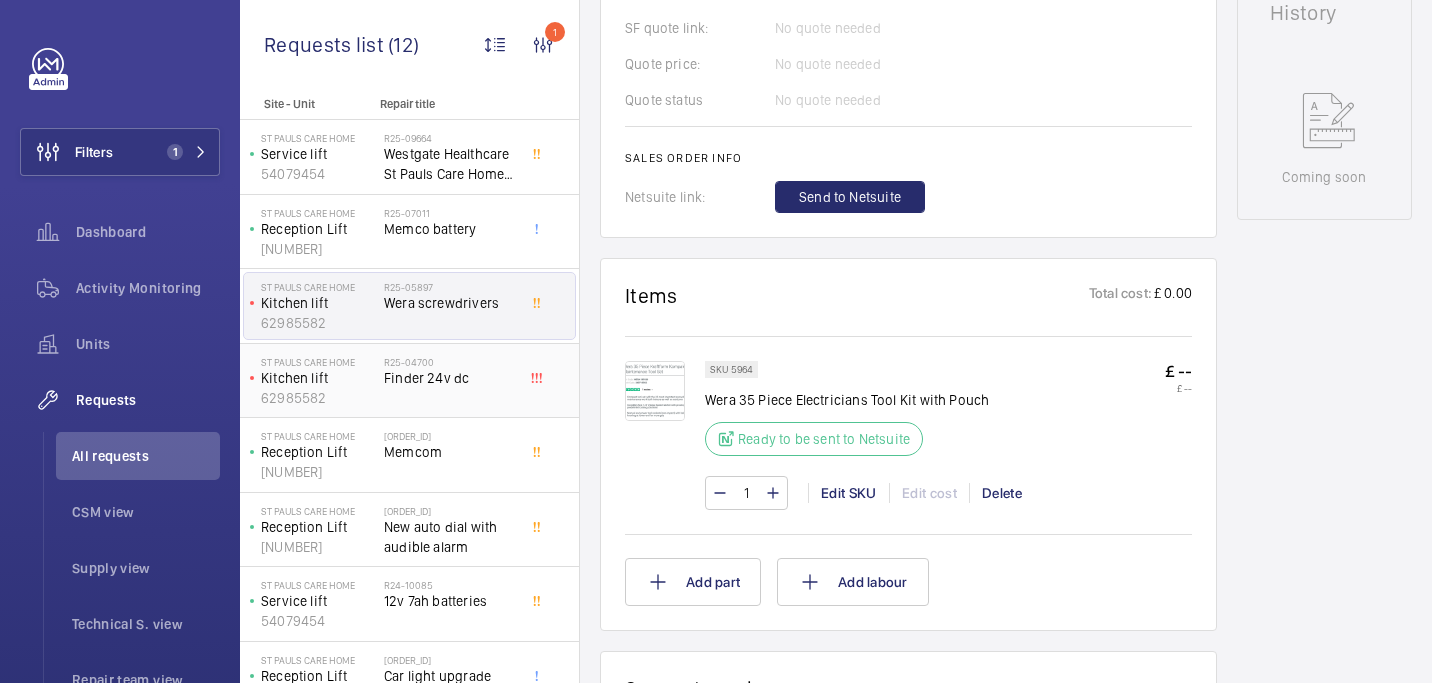 click on "Finder 24v dc" 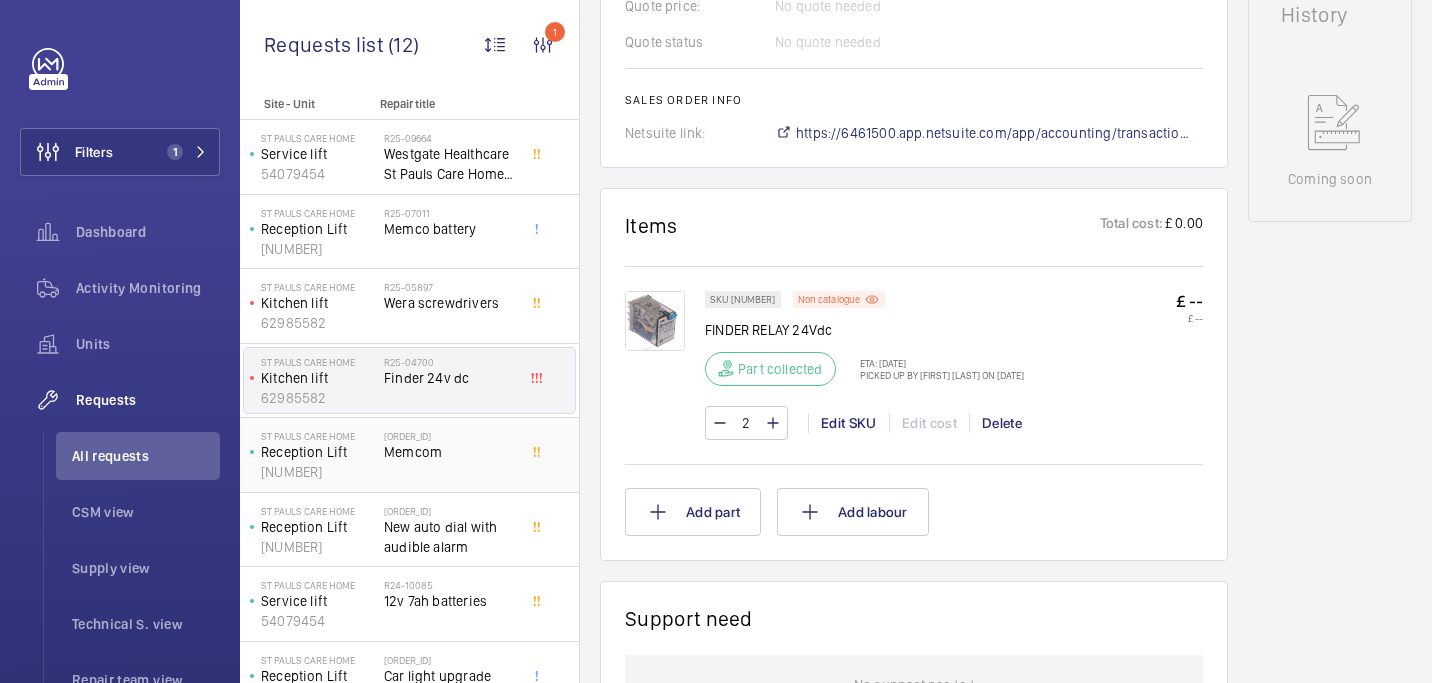 scroll, scrollTop: 968, scrollLeft: 0, axis: vertical 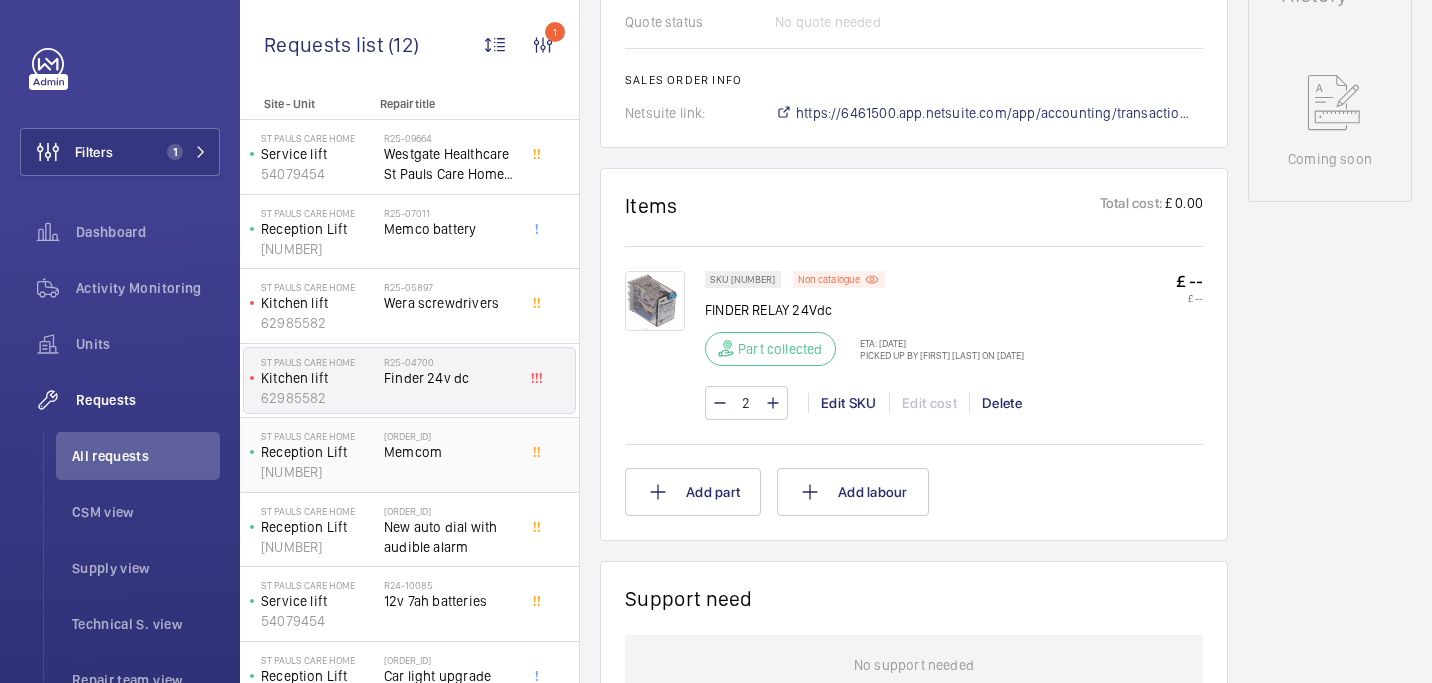 click on "Memcom" 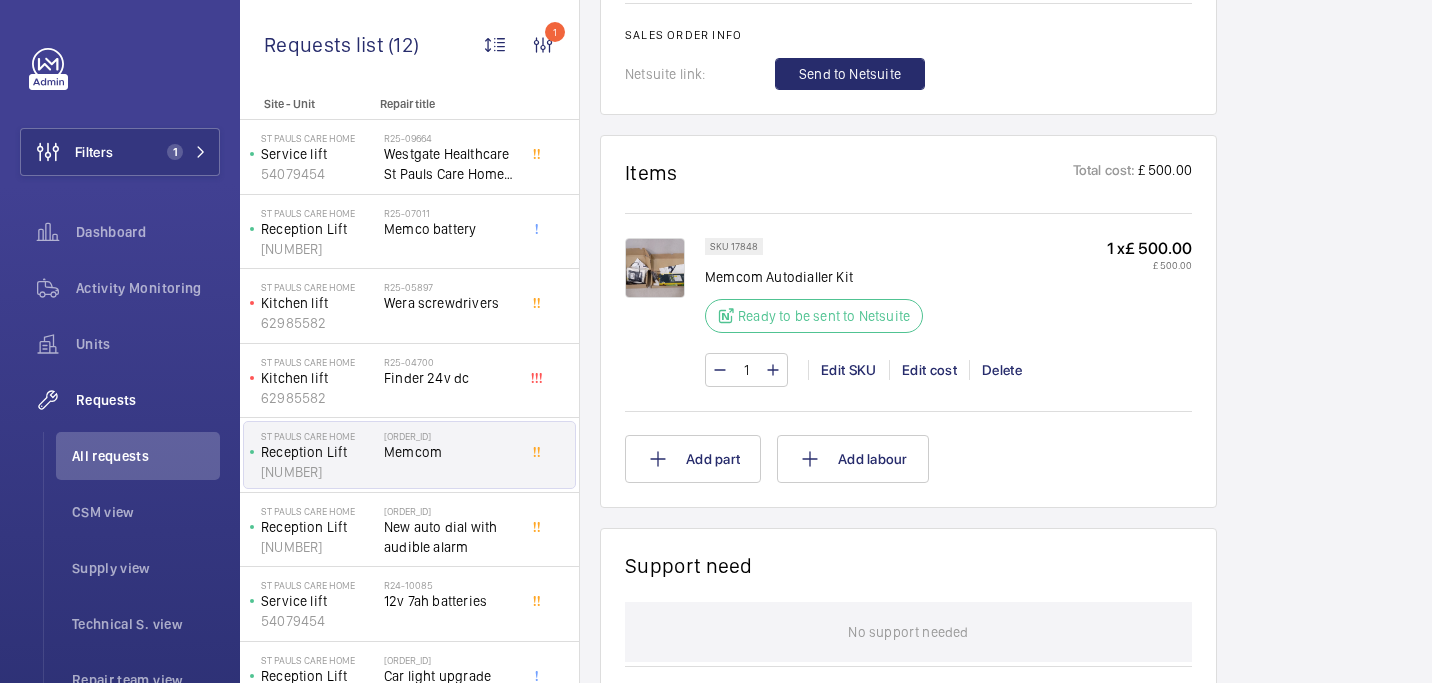 scroll, scrollTop: 1091, scrollLeft: 0, axis: vertical 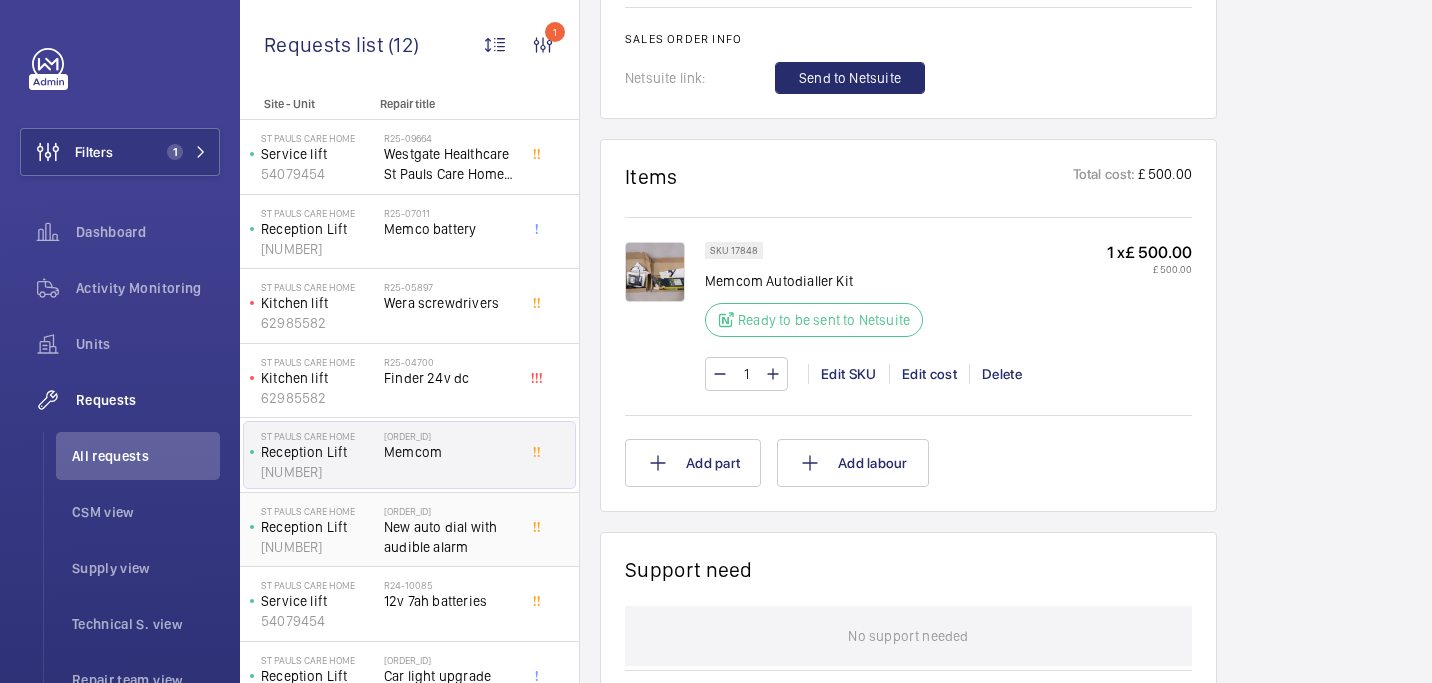 click on "New auto dial with audible alarm" 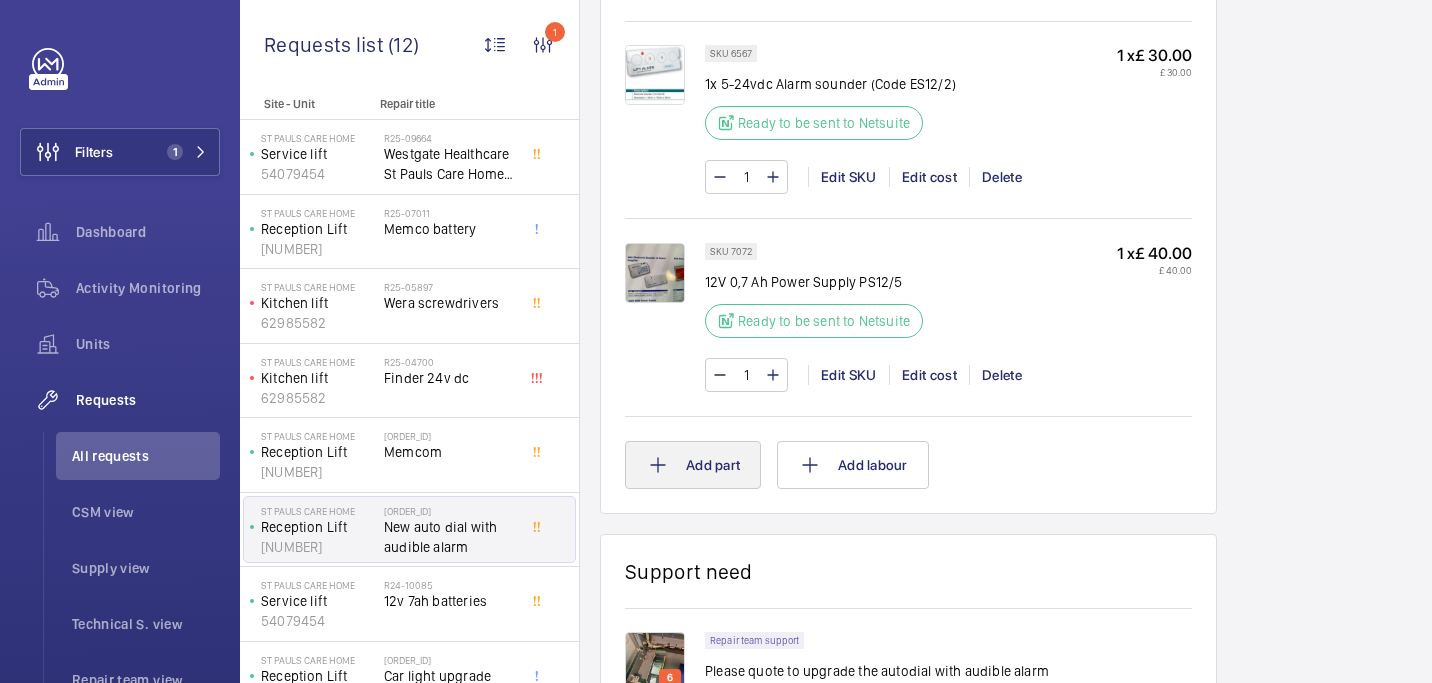 scroll, scrollTop: 1480, scrollLeft: 0, axis: vertical 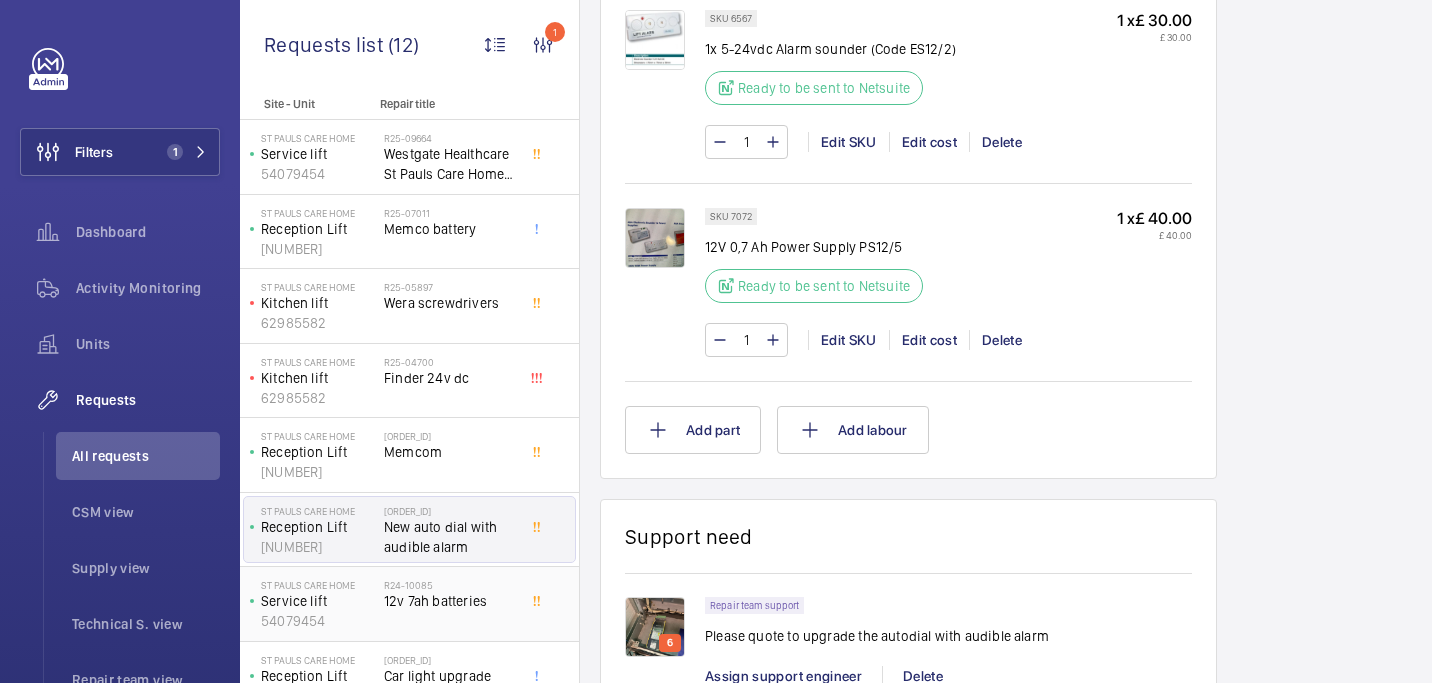click on "[ORDER_ID]   12v 7ah batteries" 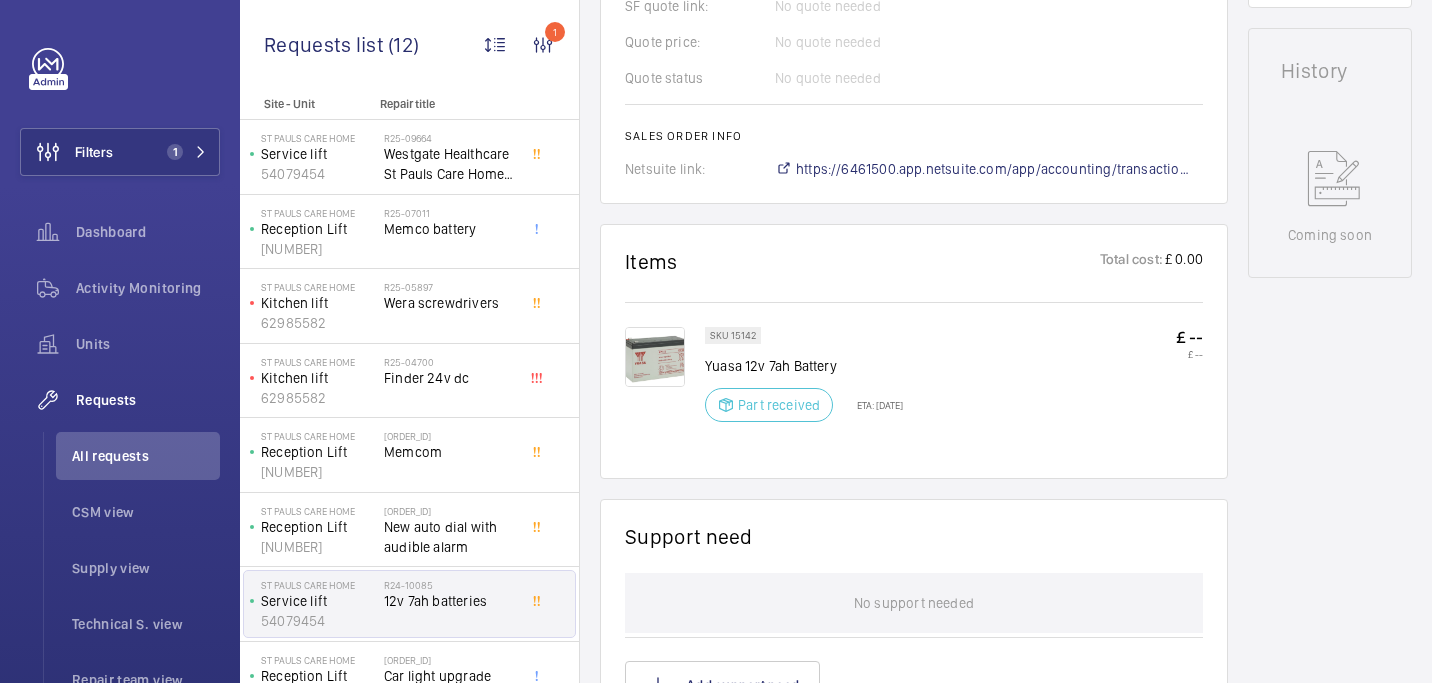 scroll, scrollTop: 898, scrollLeft: 0, axis: vertical 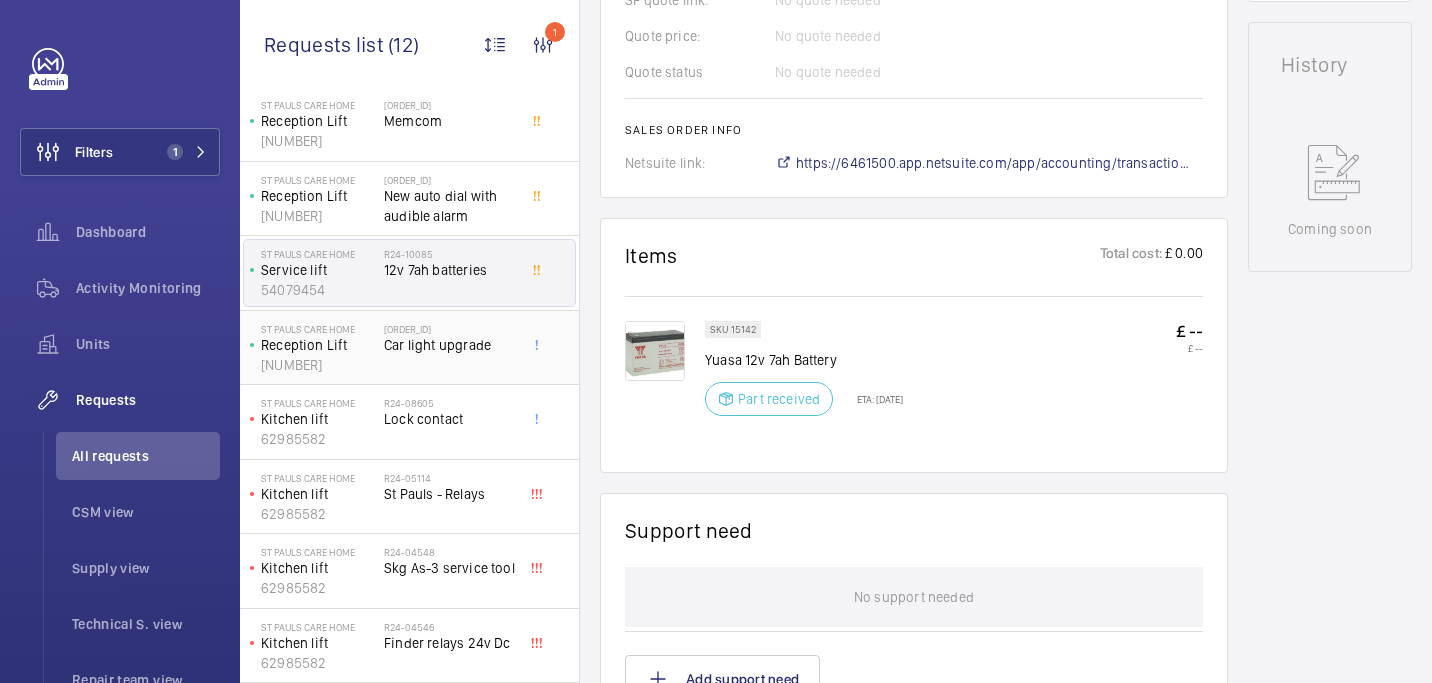 click on "[ORDER_ID]" 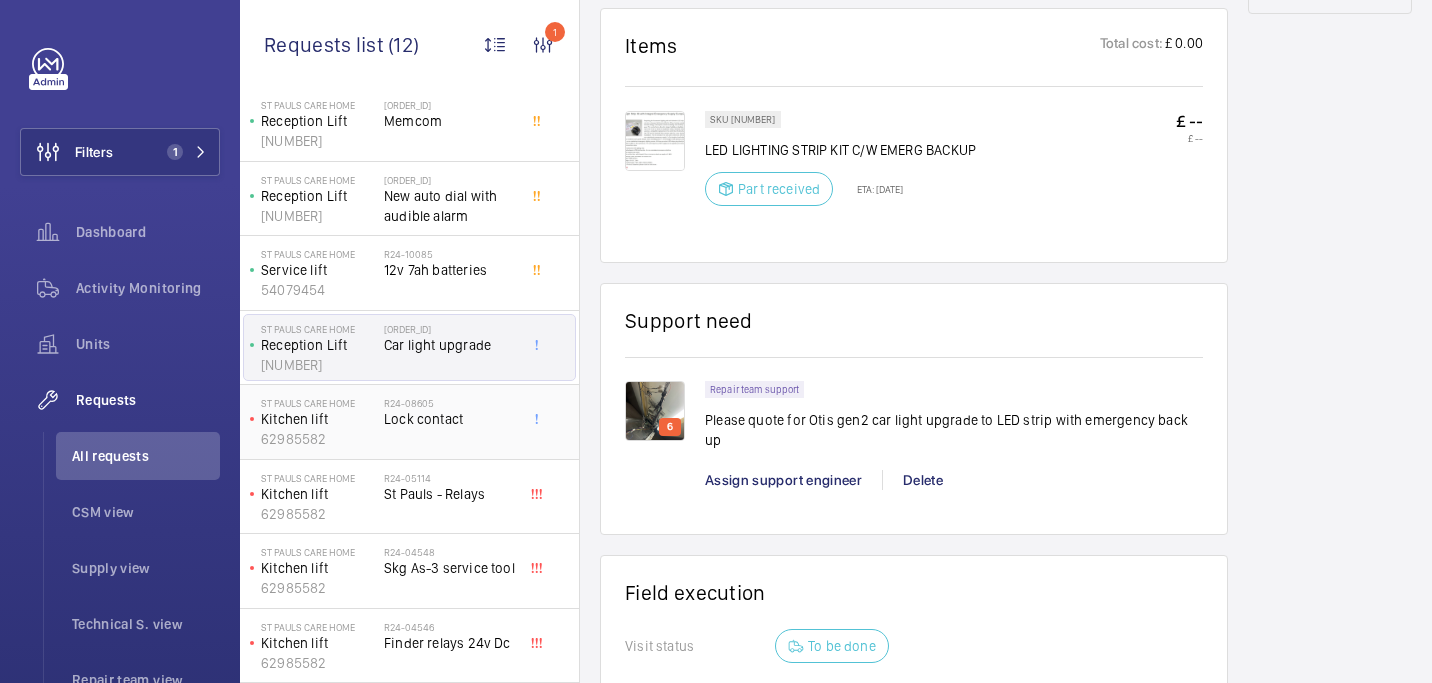 scroll, scrollTop: 1176, scrollLeft: 0, axis: vertical 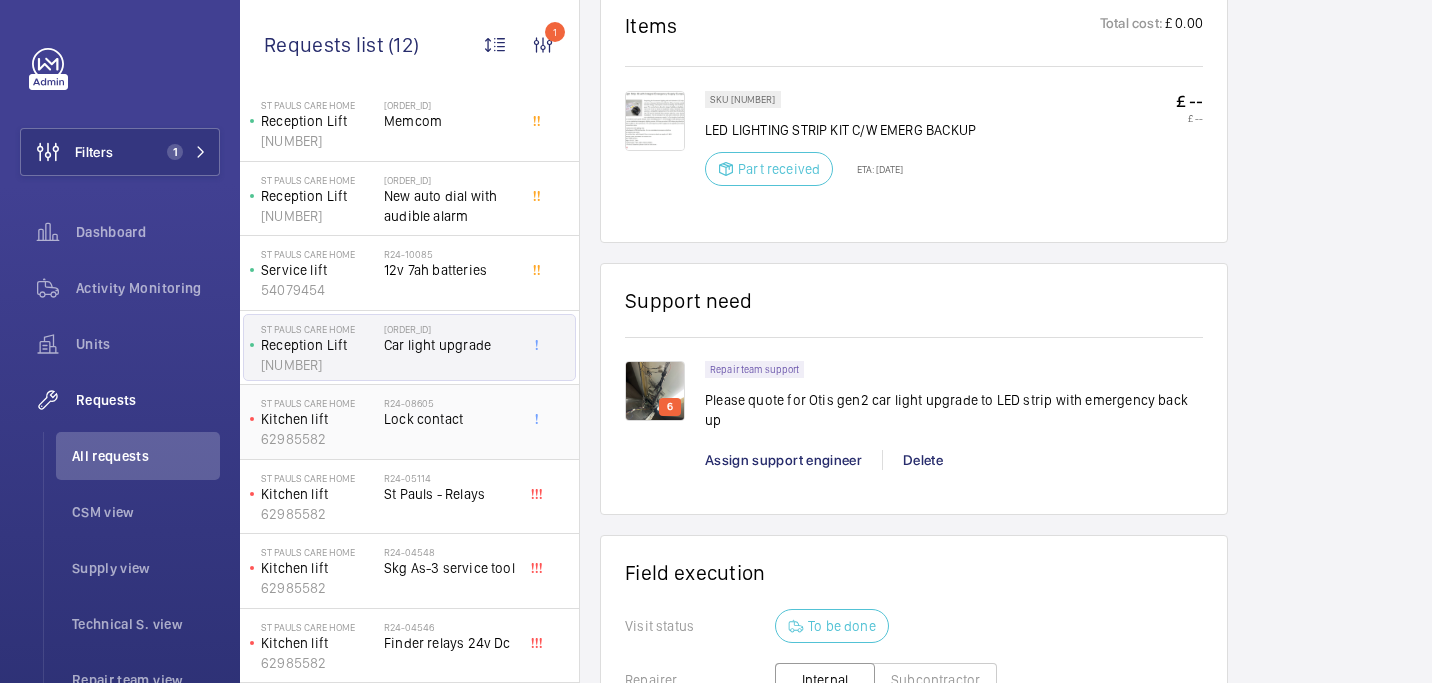 click on "[ORDER_ID]   Lock contact" 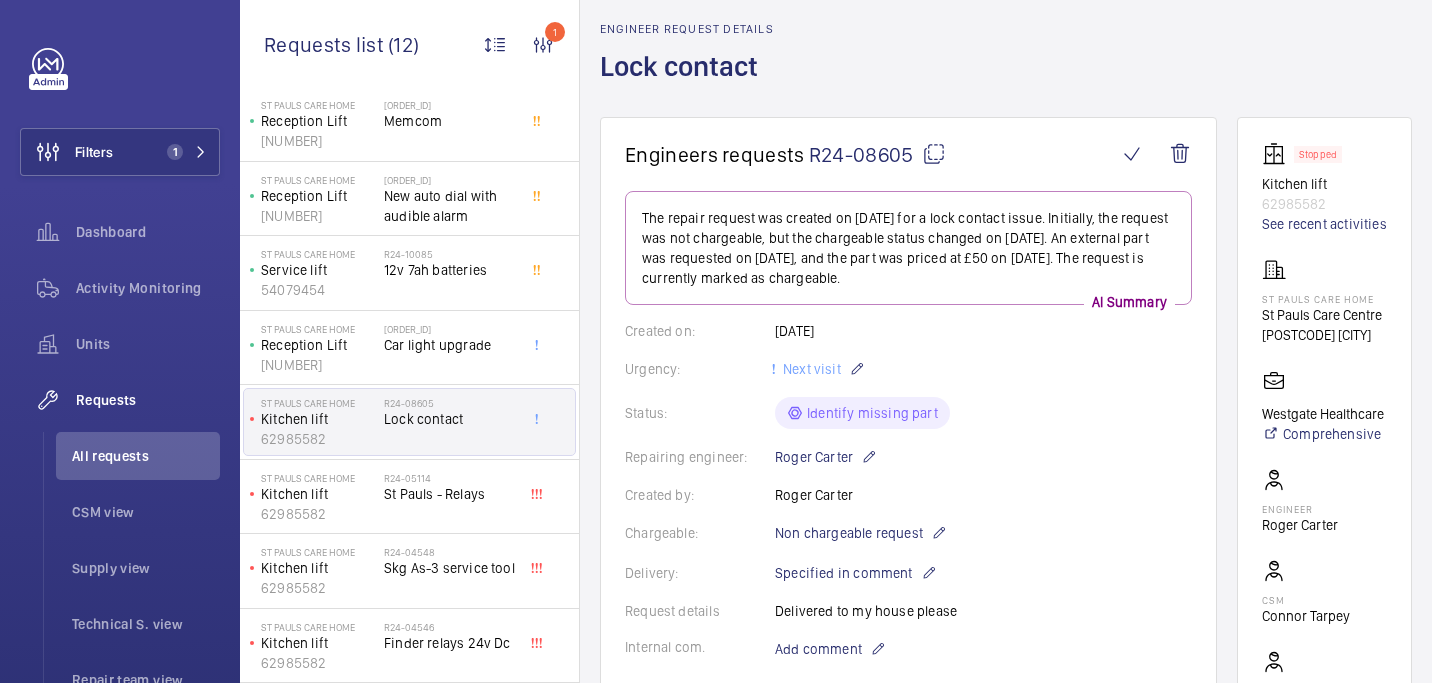scroll, scrollTop: 865, scrollLeft: 0, axis: vertical 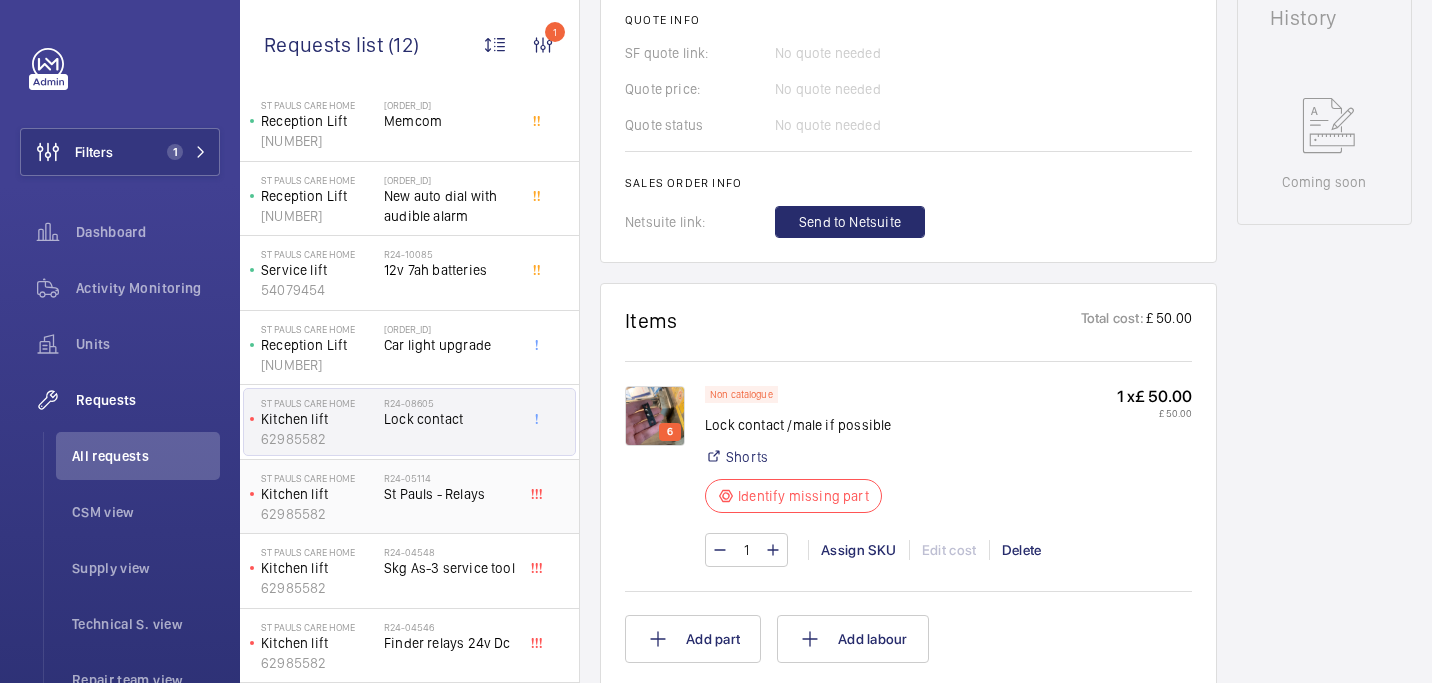 click on "[ORDER_ID]   St Pauls - Relays" 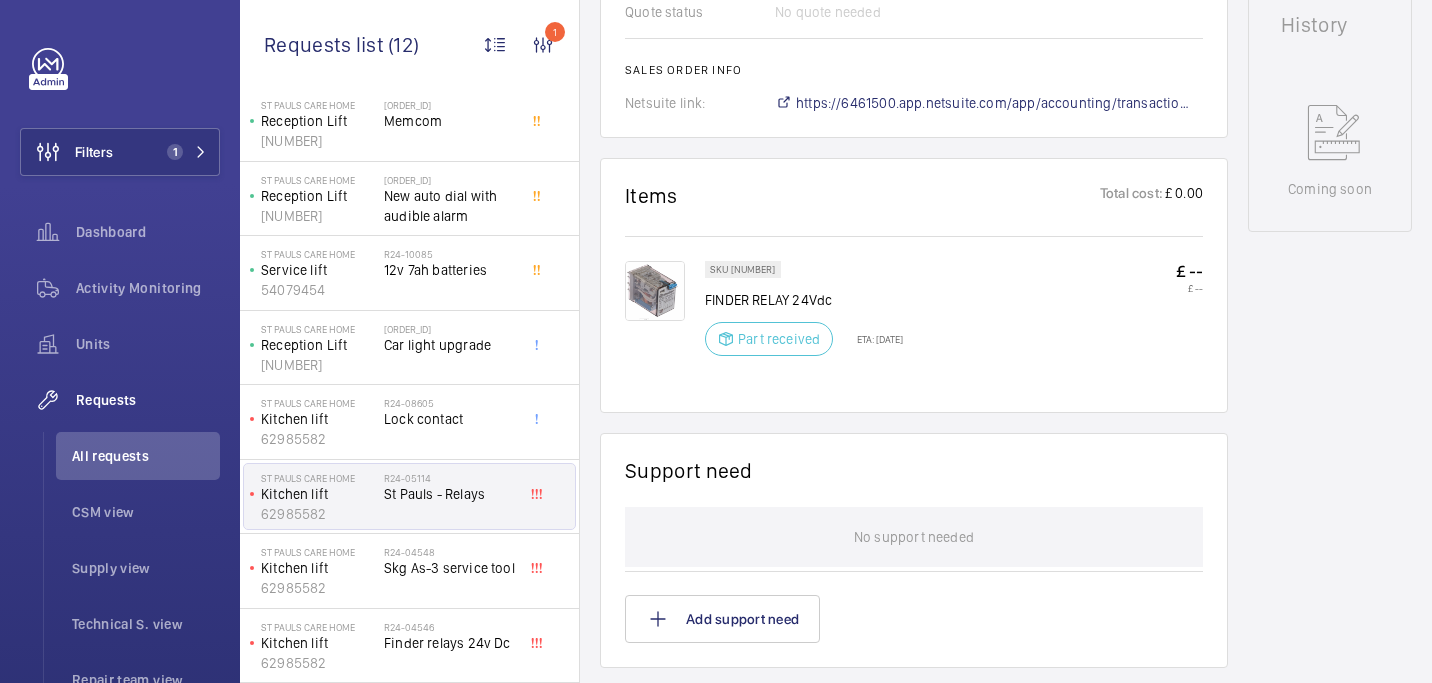 scroll, scrollTop: 977, scrollLeft: 0, axis: vertical 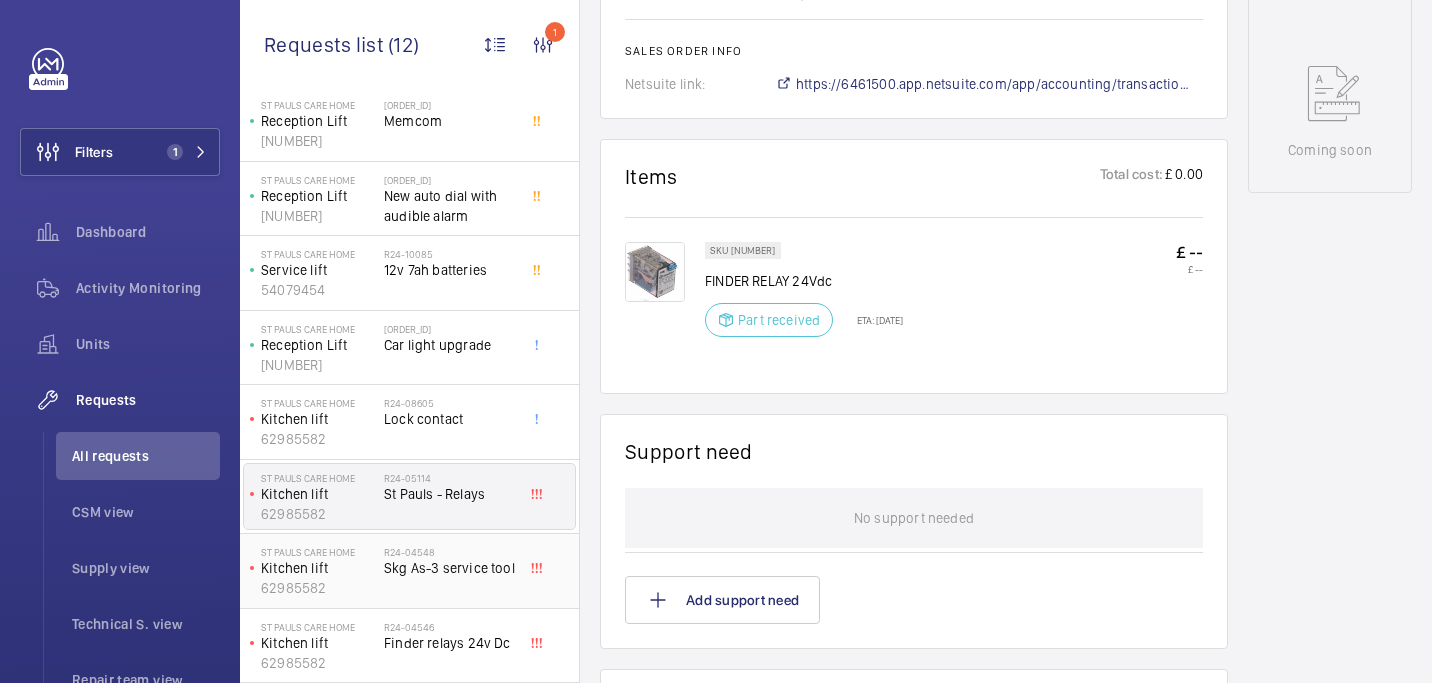 click on "62985582" 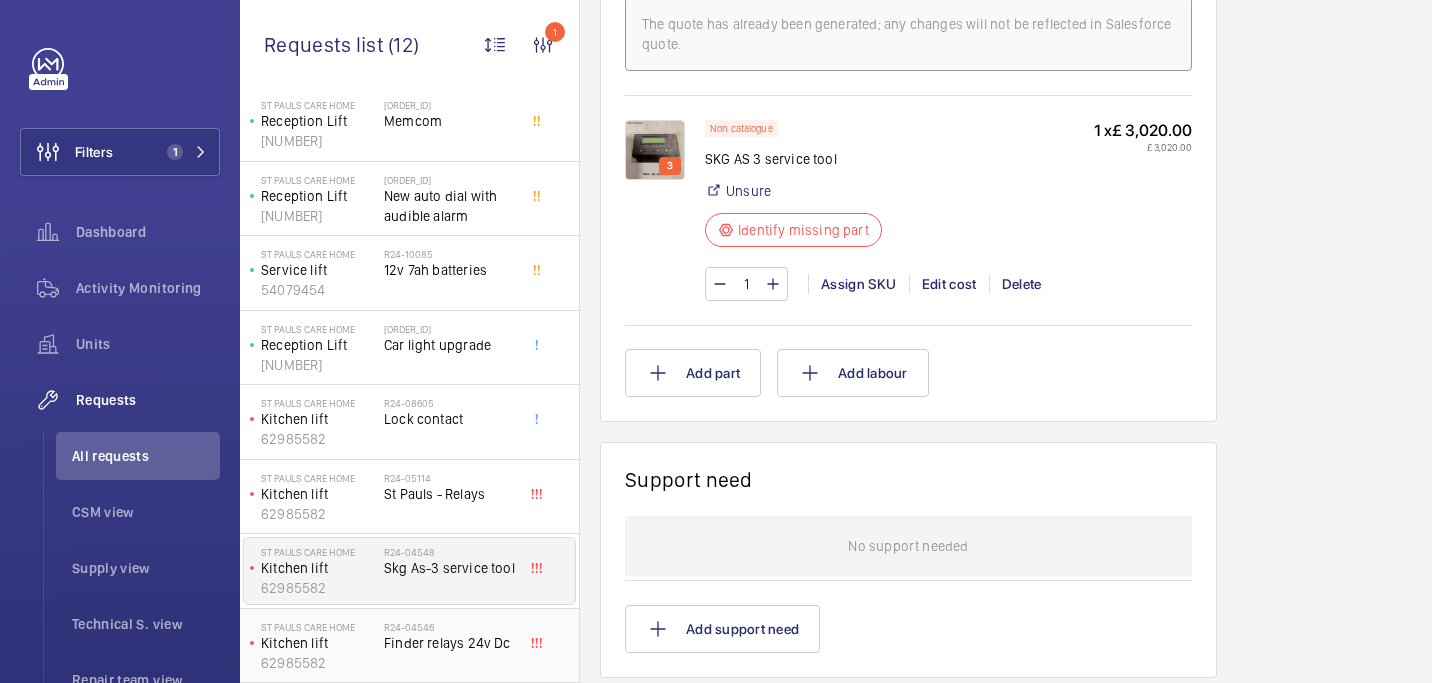 scroll, scrollTop: 1267, scrollLeft: 0, axis: vertical 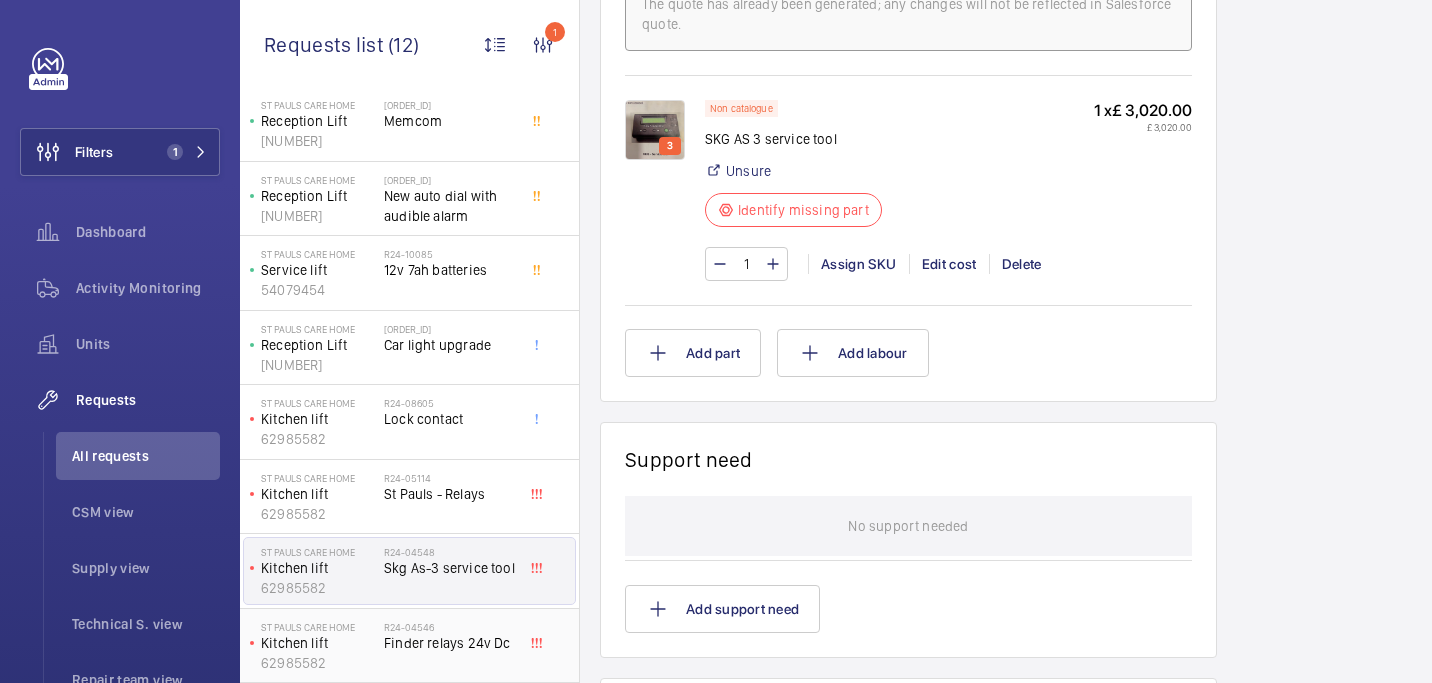click on "R24-04546" 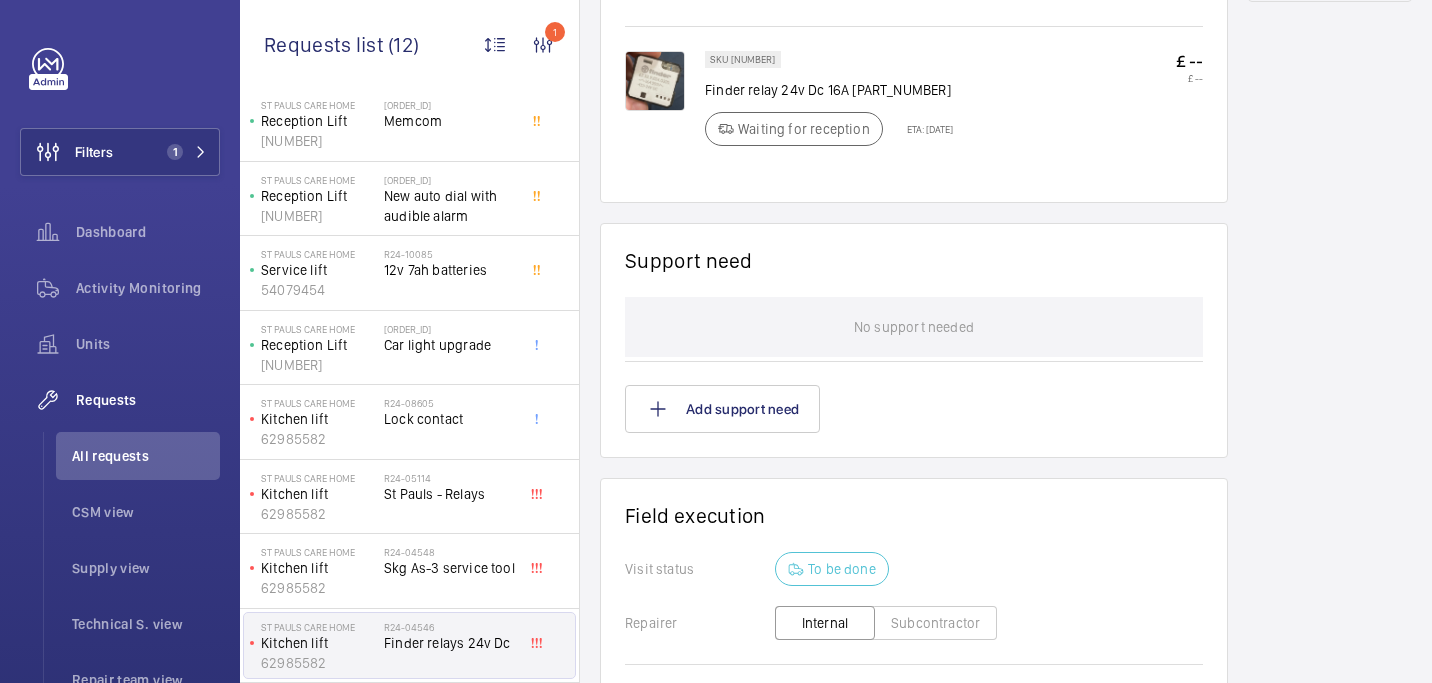 scroll, scrollTop: 1188, scrollLeft: 0, axis: vertical 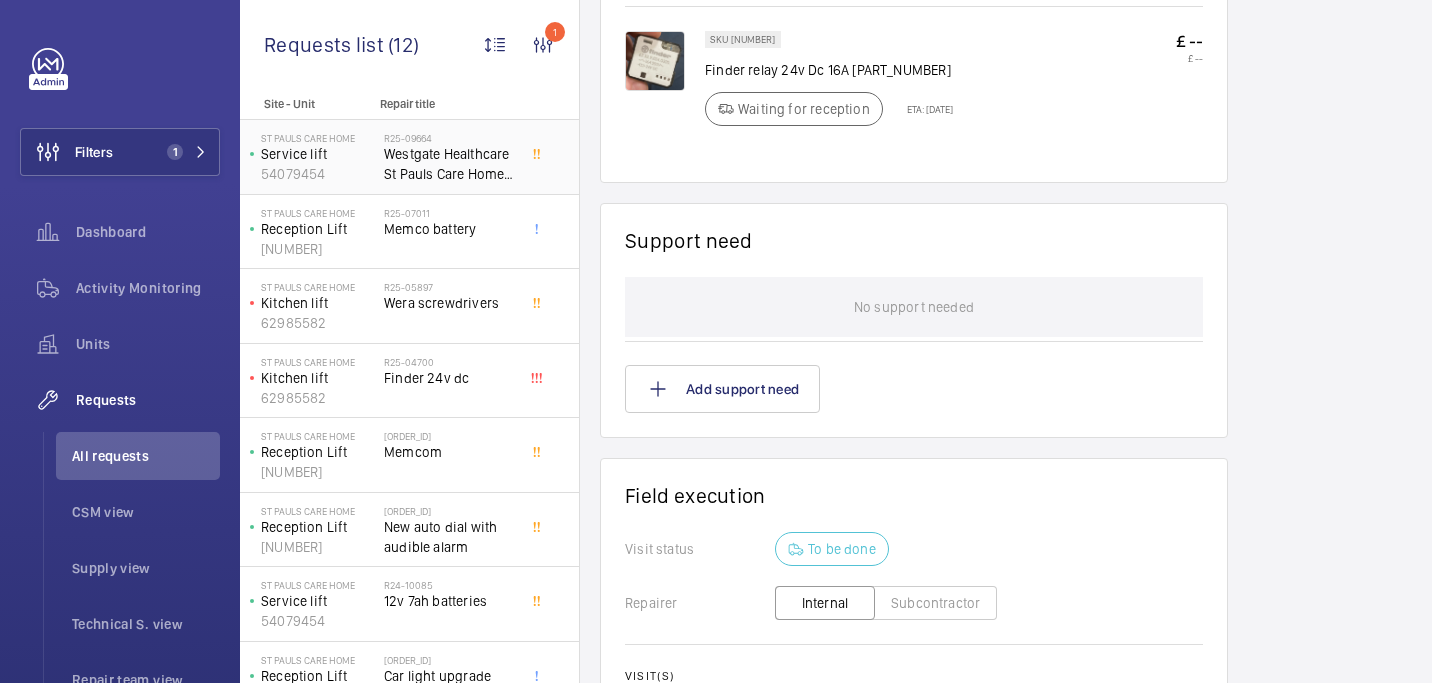 click on "Westgate Healthcare St Pauls Care Home gsm upgrade" 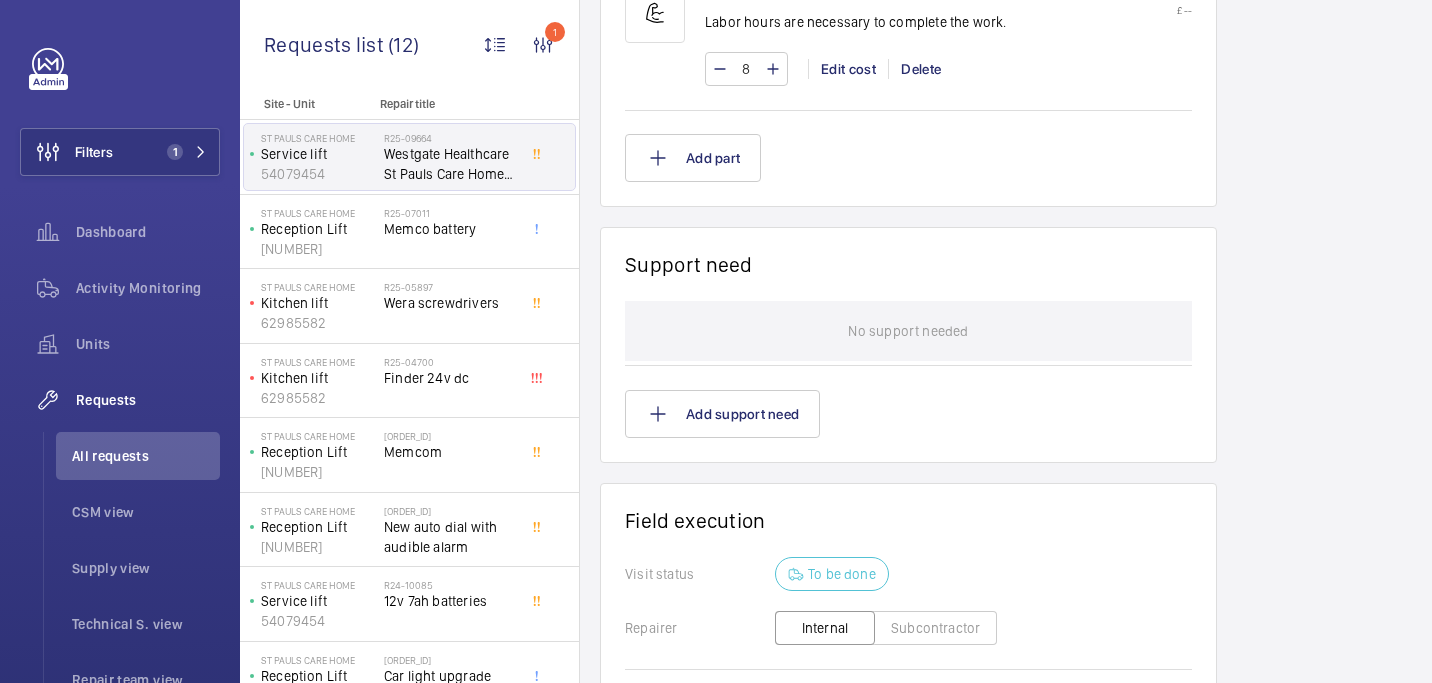 scroll, scrollTop: 1450, scrollLeft: 0, axis: vertical 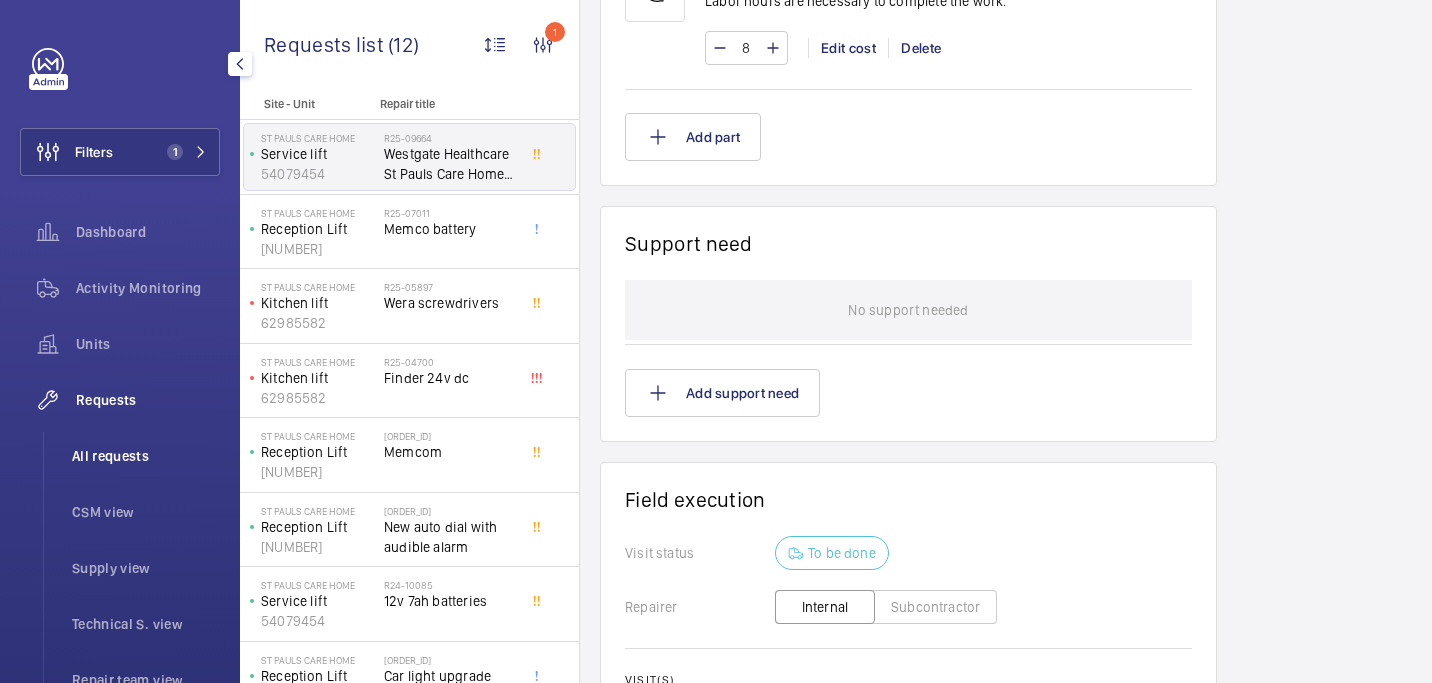 click on "All requests" 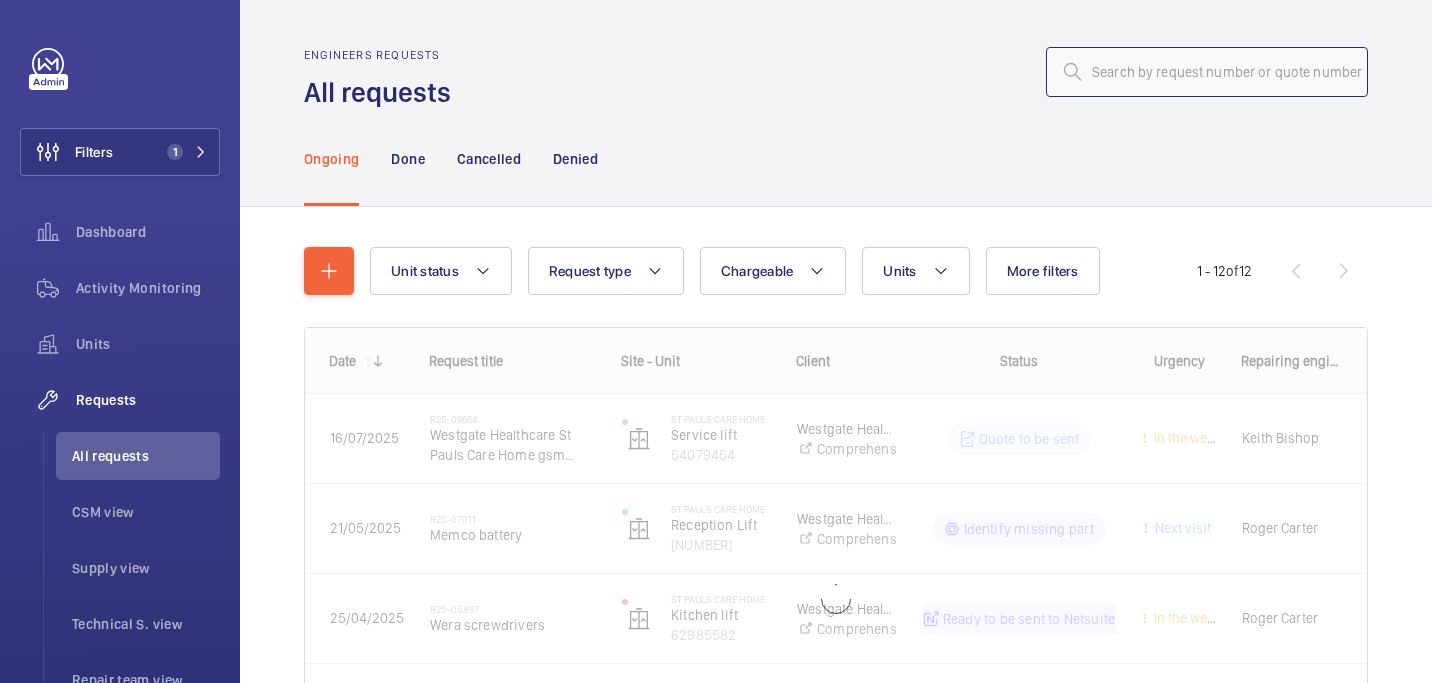 click 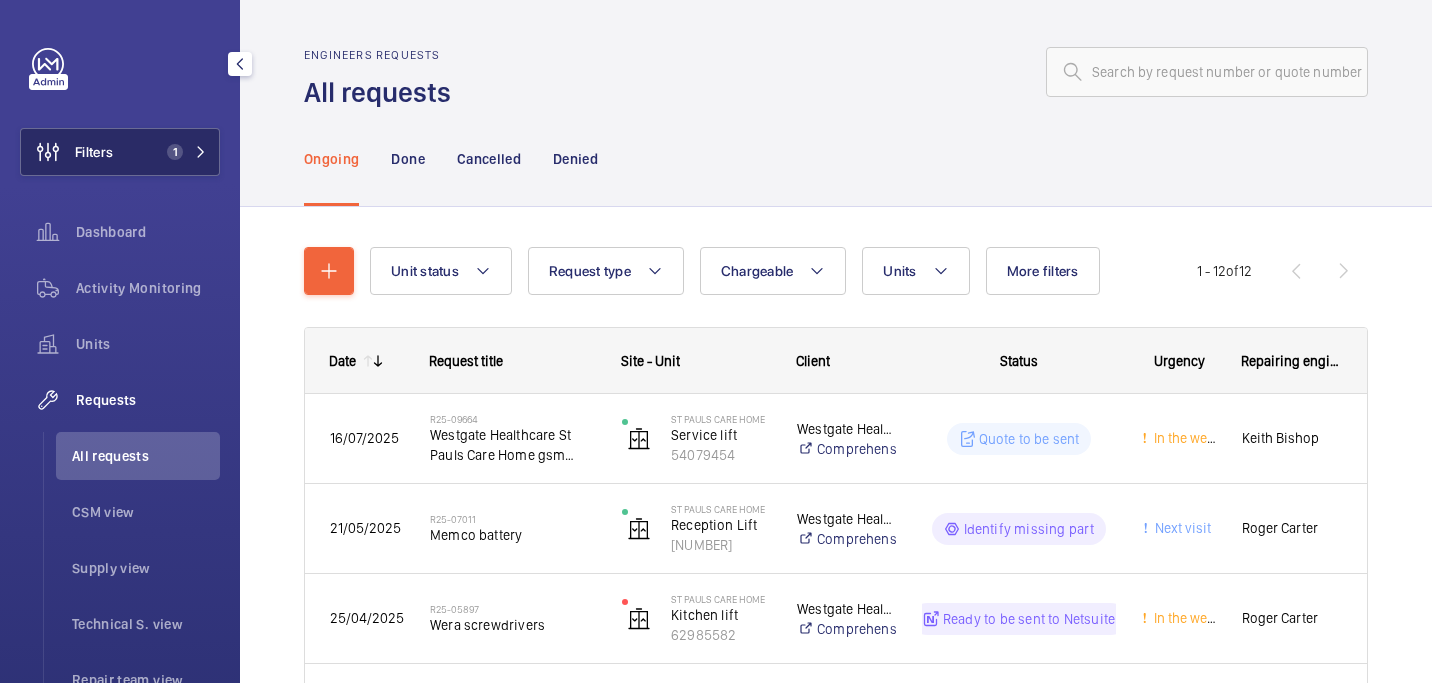 click on "1" 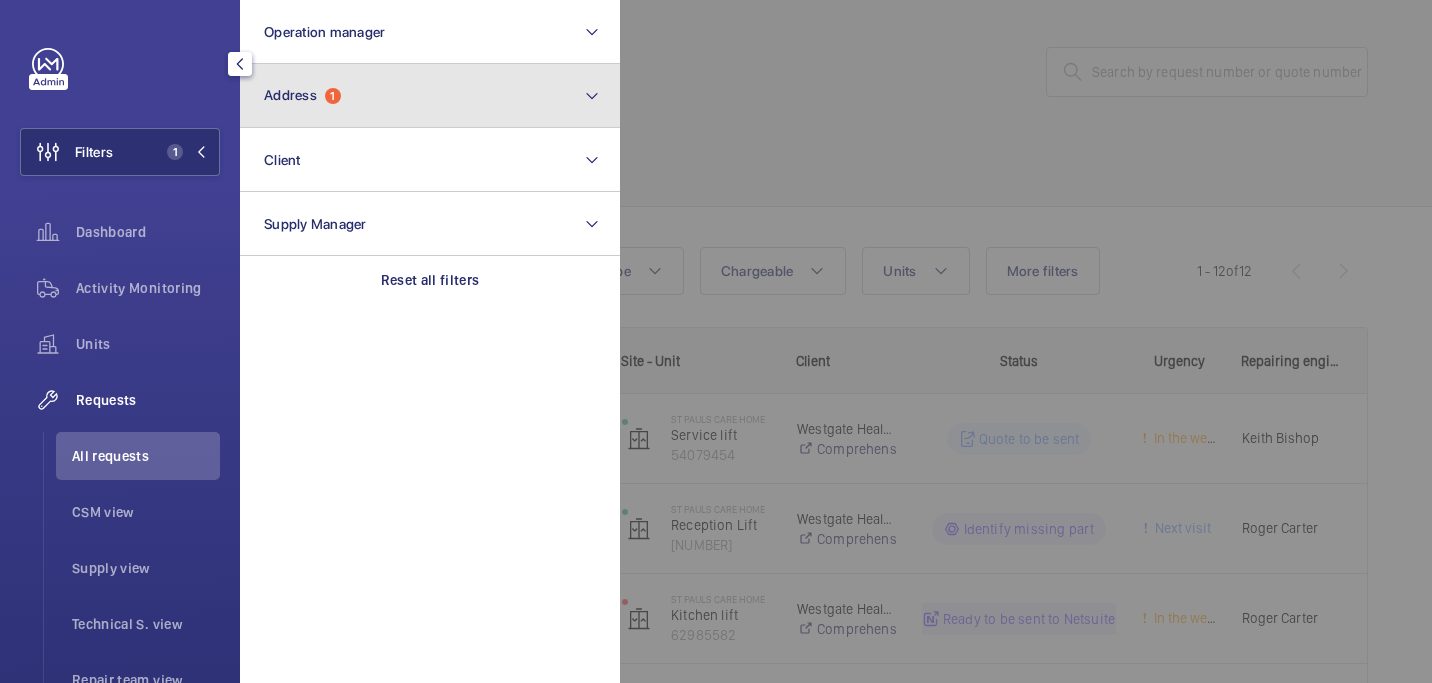 click on "Address  1" 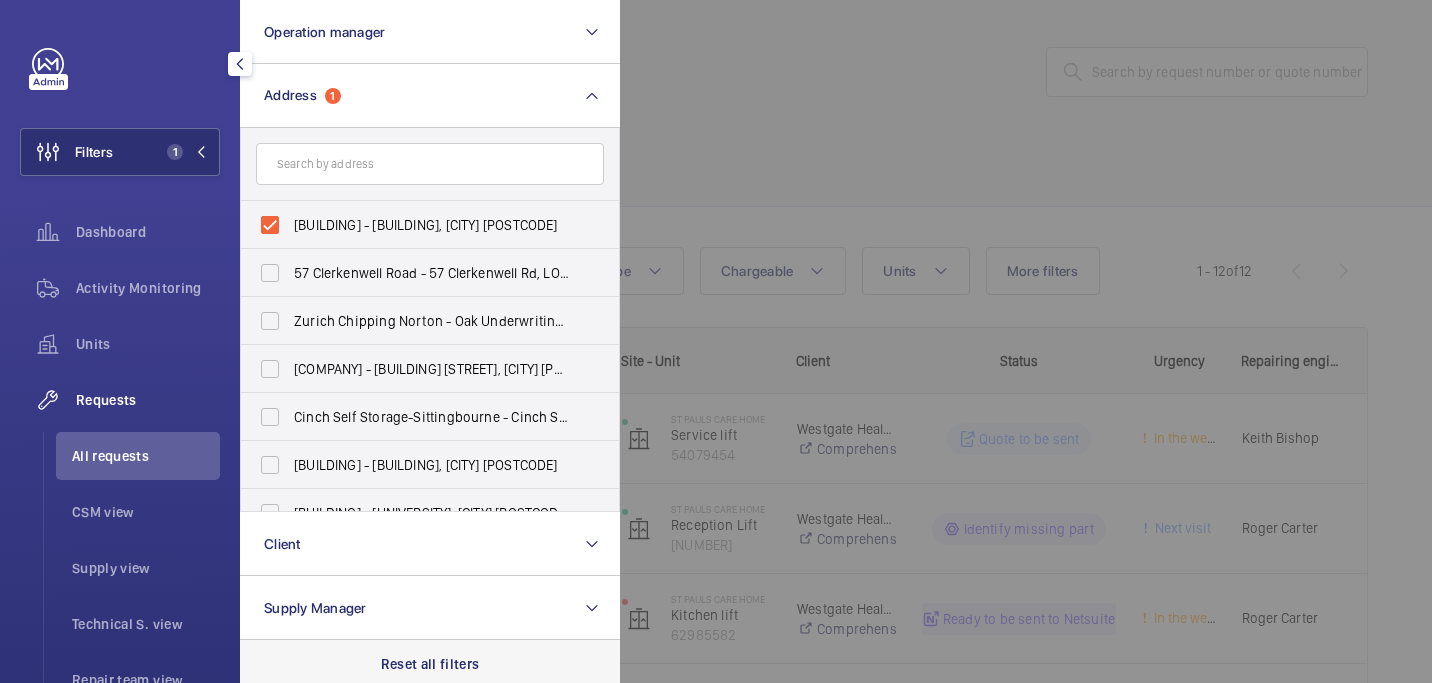 click on "Reset all filters" 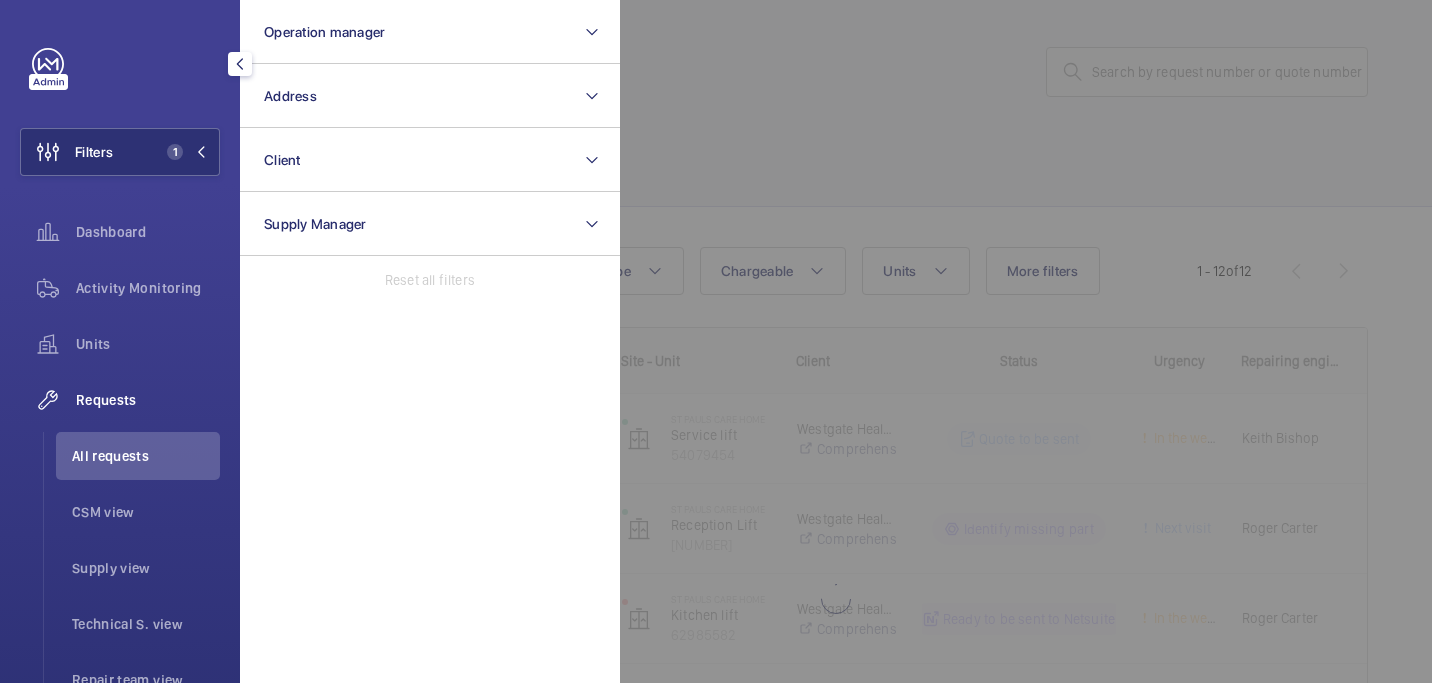 click 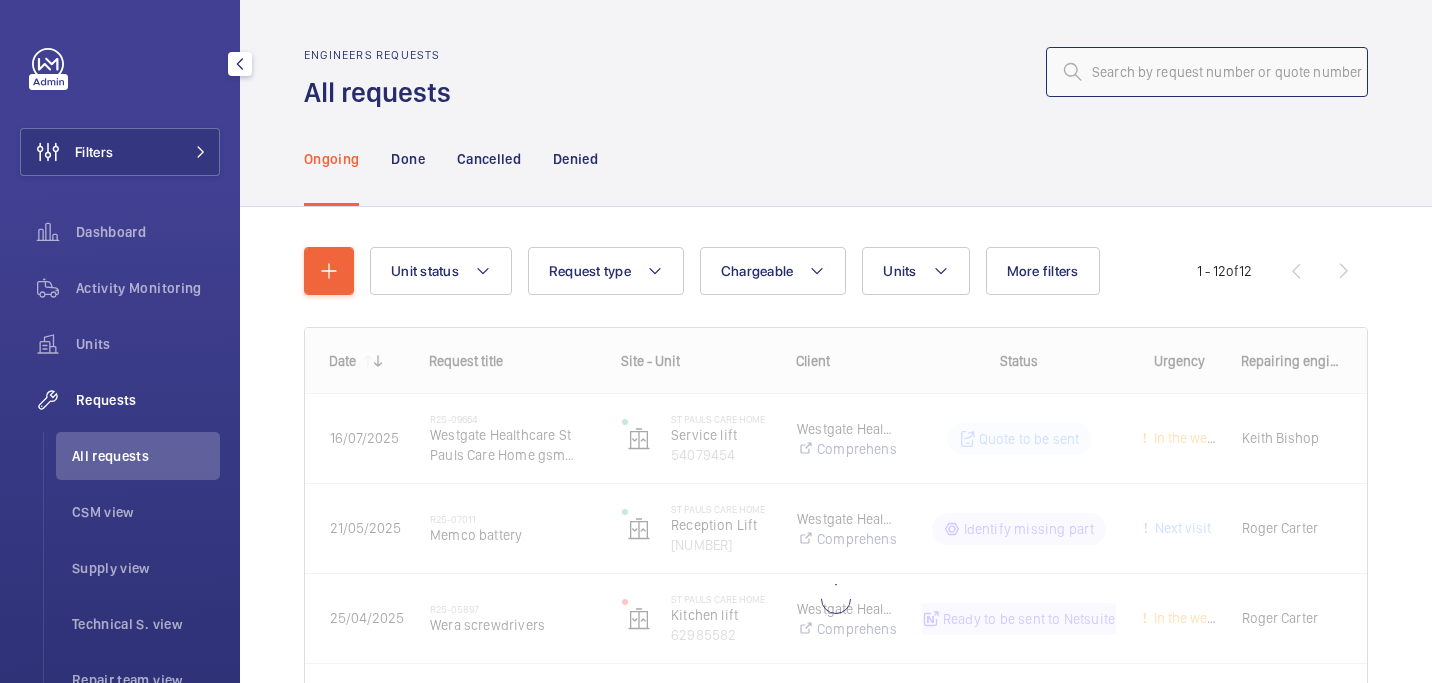 click 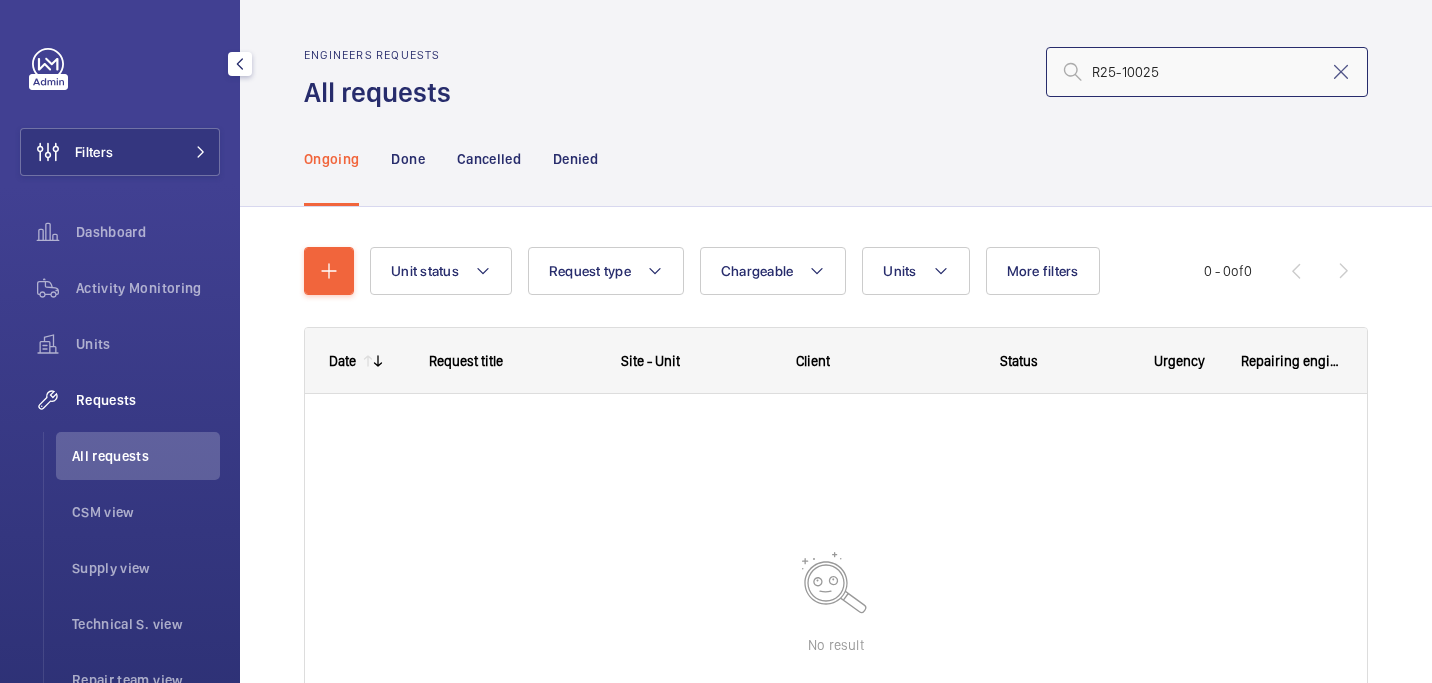 click on "R25-10025" 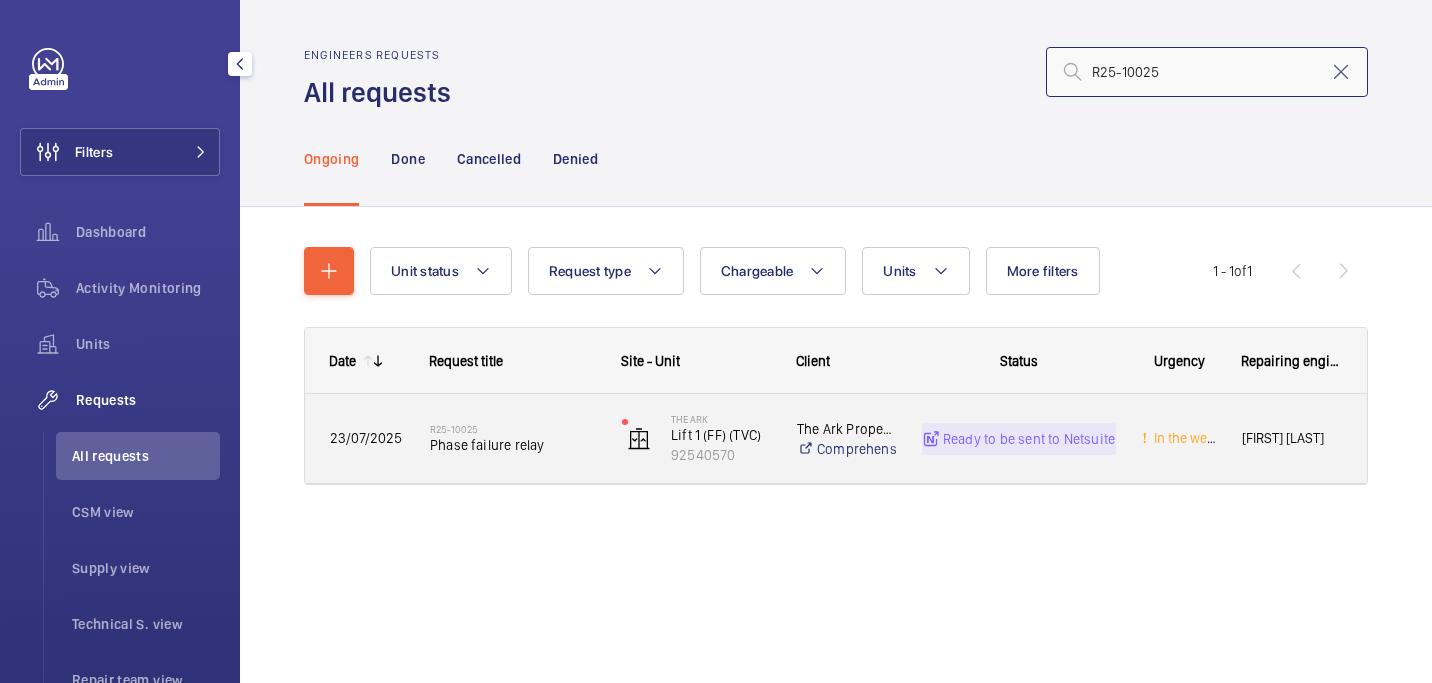 type on "R25-10025" 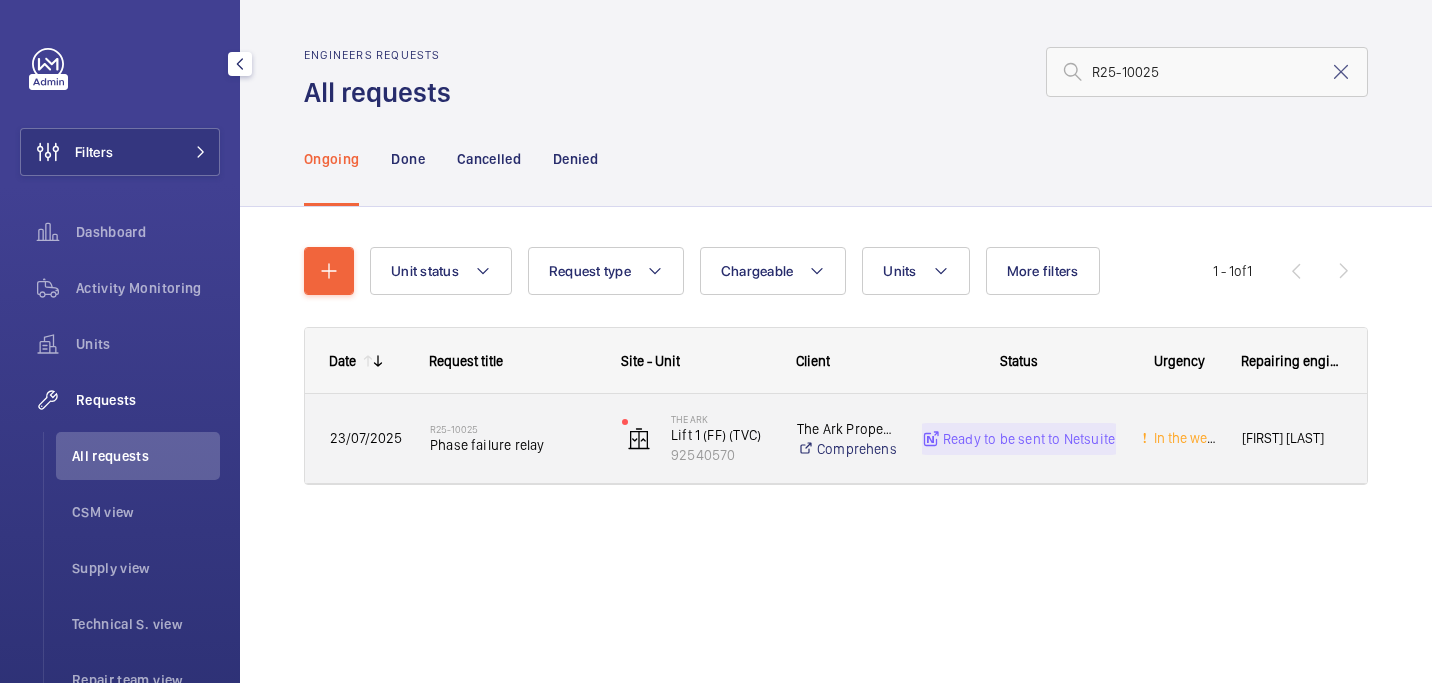 click on "Phase failure relay" 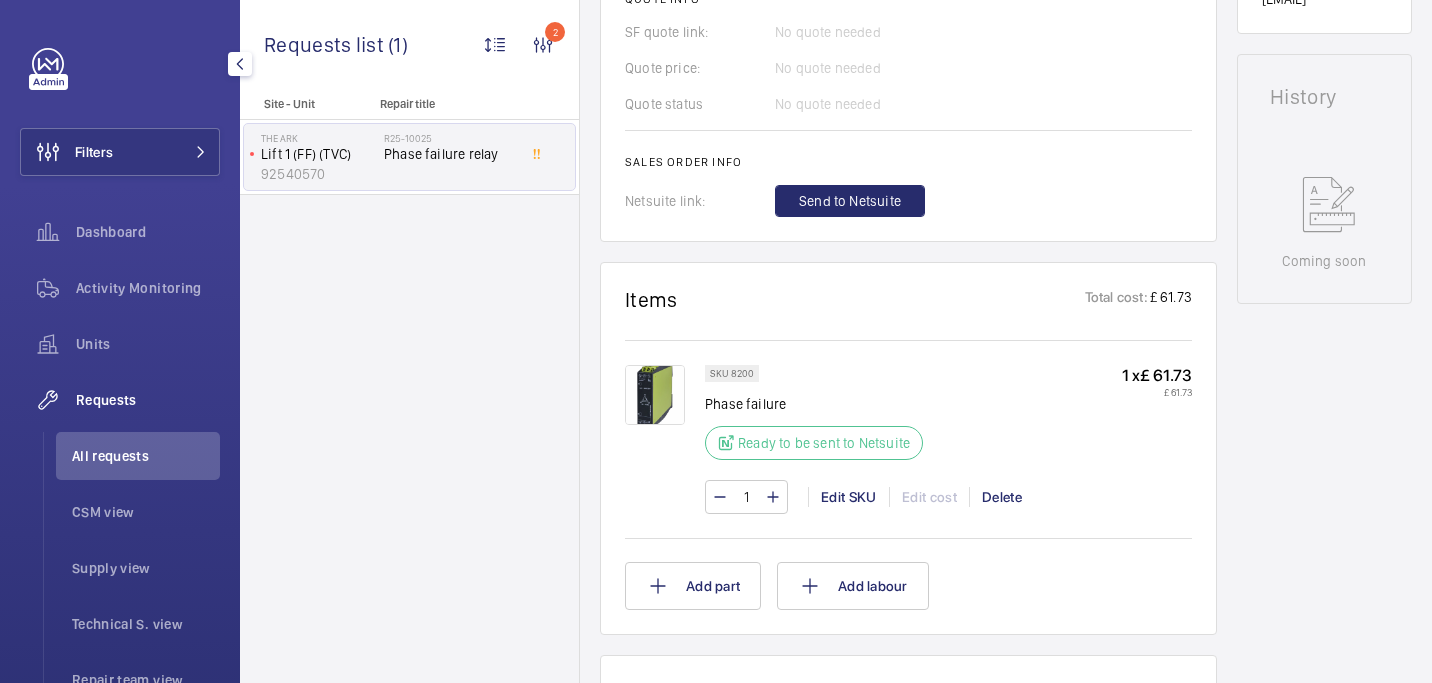 scroll, scrollTop: 893, scrollLeft: 0, axis: vertical 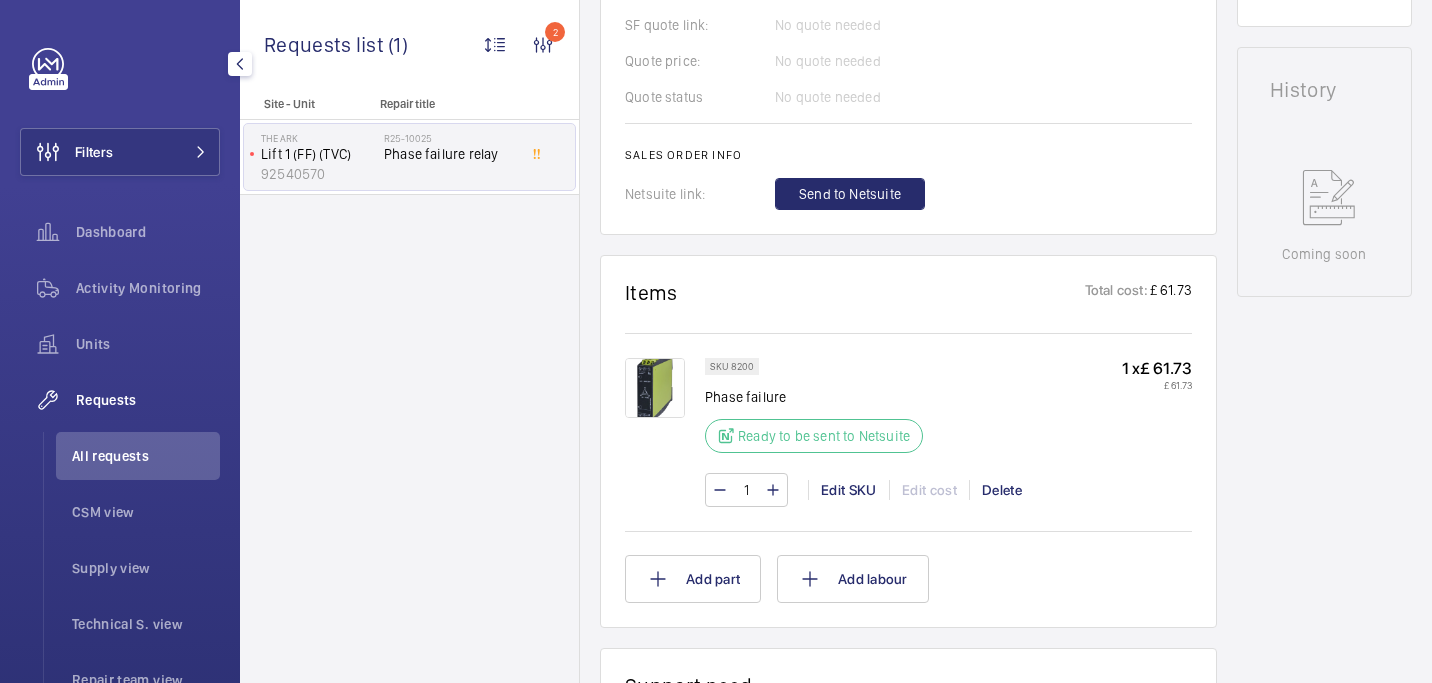 click 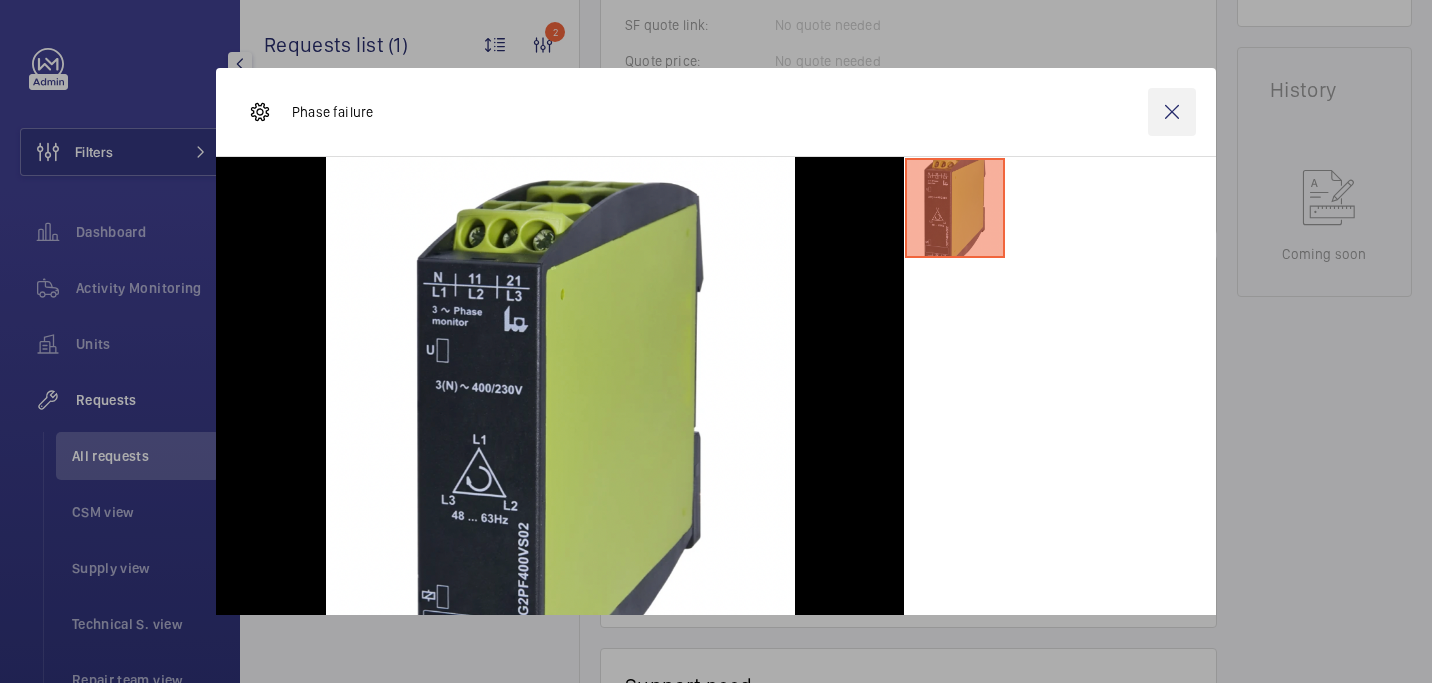click at bounding box center [1172, 112] 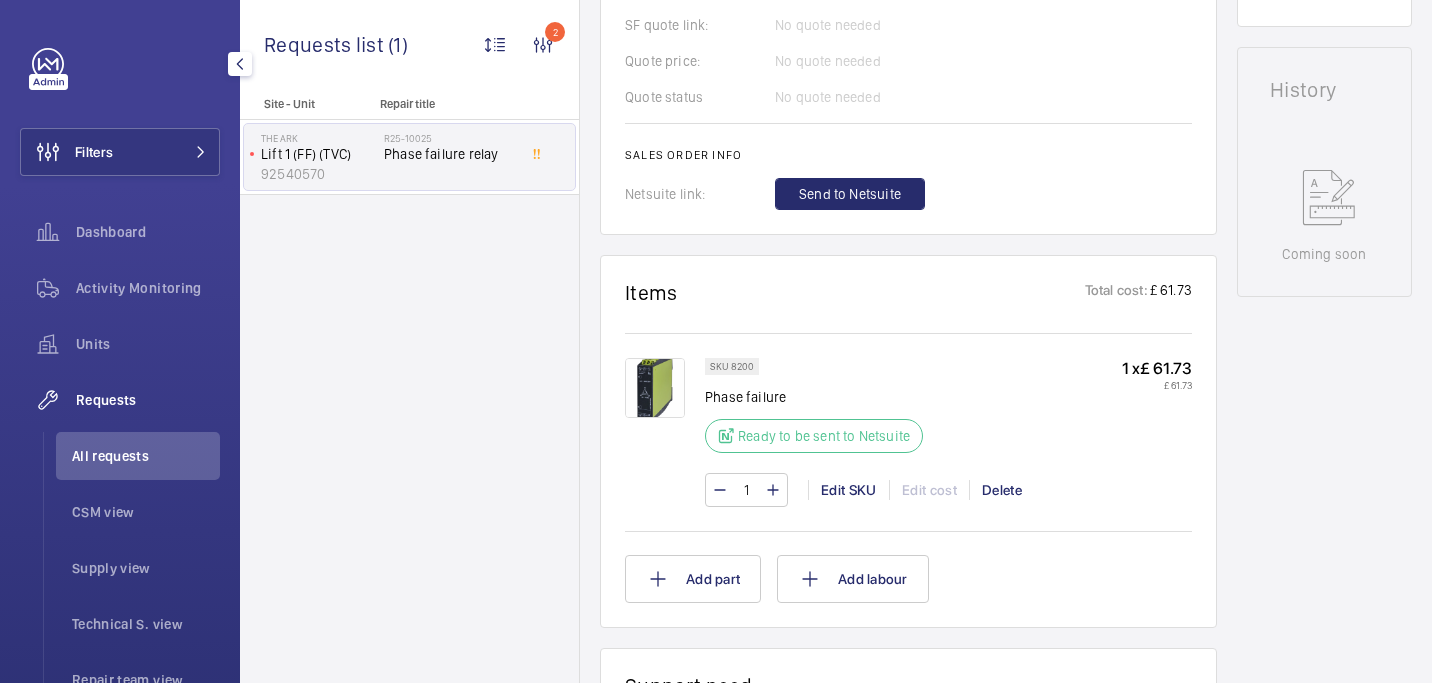 drag, startPoint x: 729, startPoint y: 389, endPoint x: 746, endPoint y: 391, distance: 17.117243 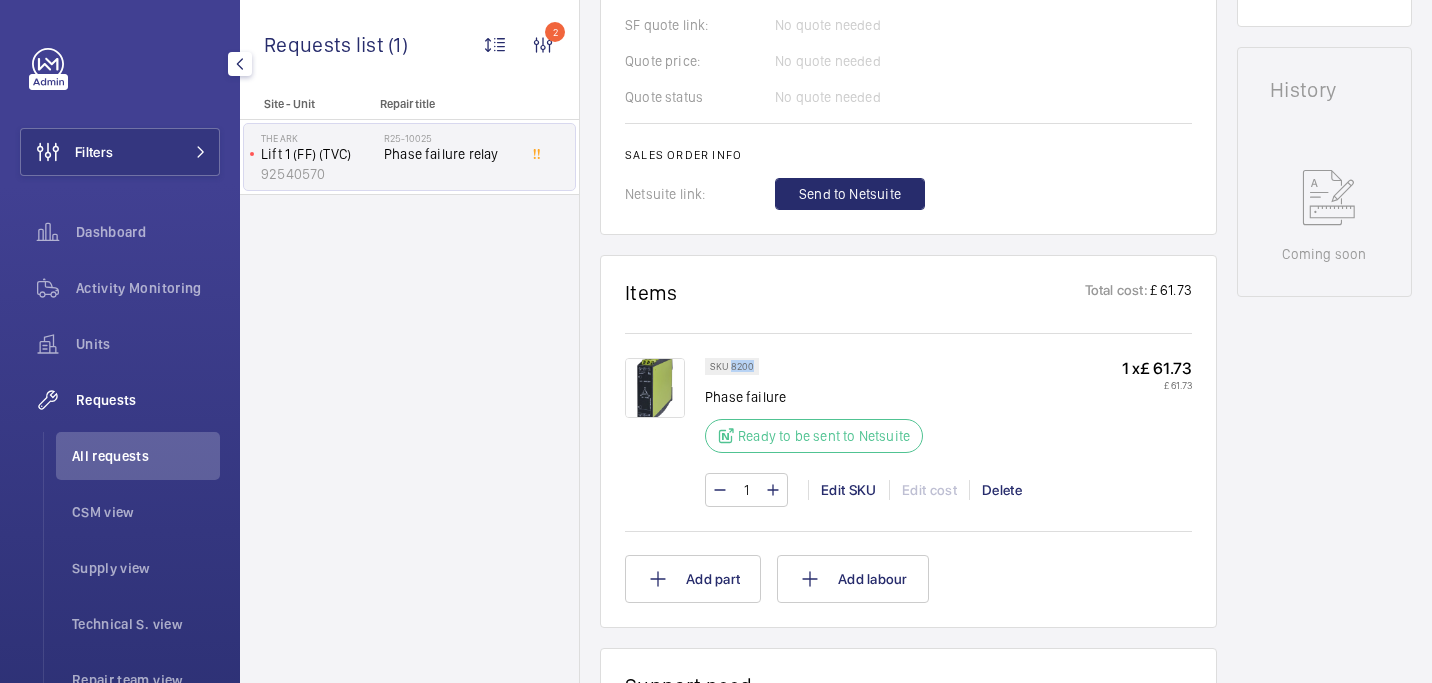drag, startPoint x: 730, startPoint y: 388, endPoint x: 759, endPoint y: 389, distance: 29.017237 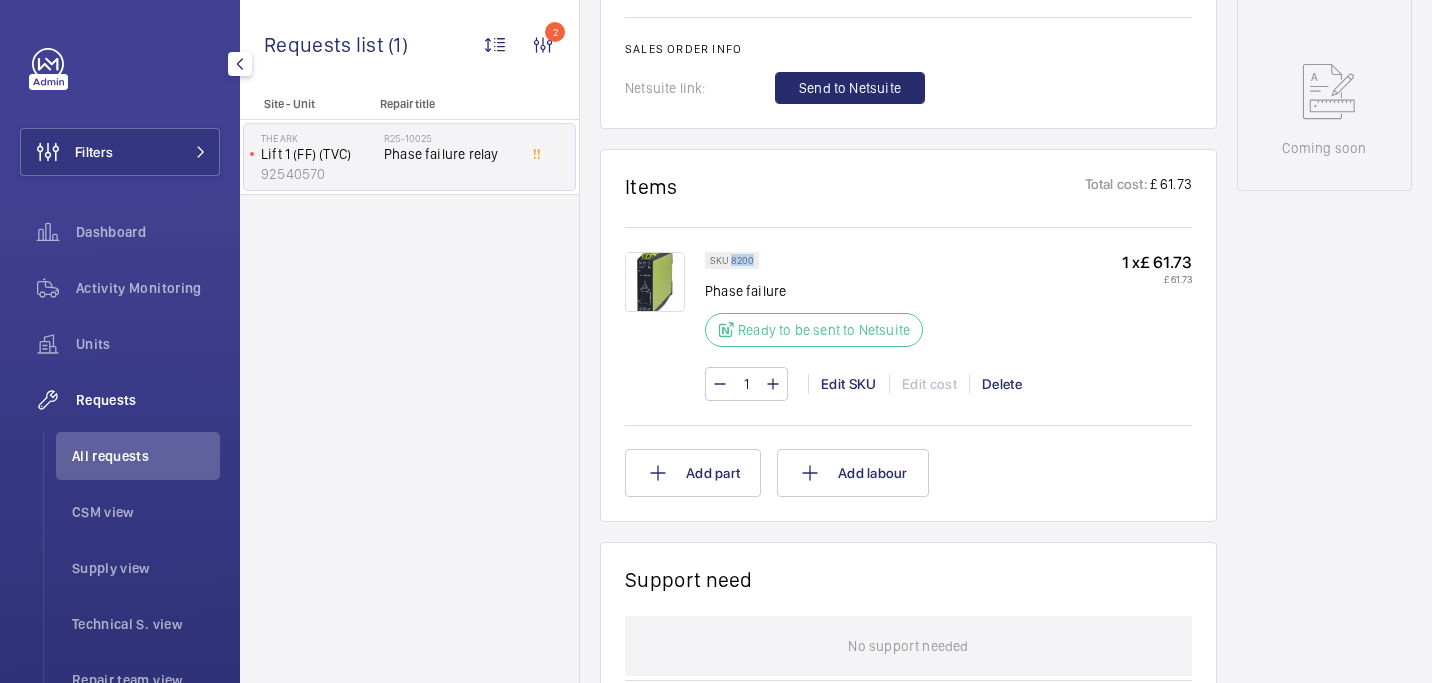 scroll, scrollTop: 965, scrollLeft: 0, axis: vertical 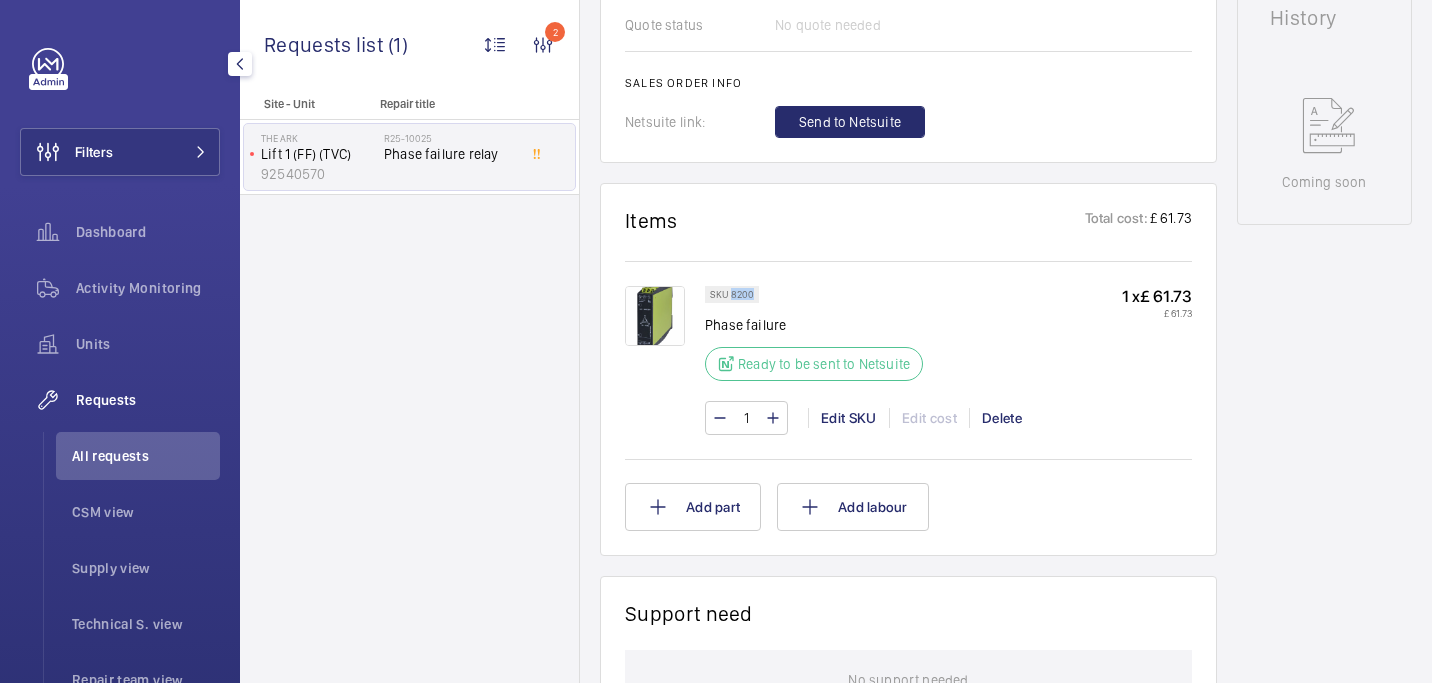 click 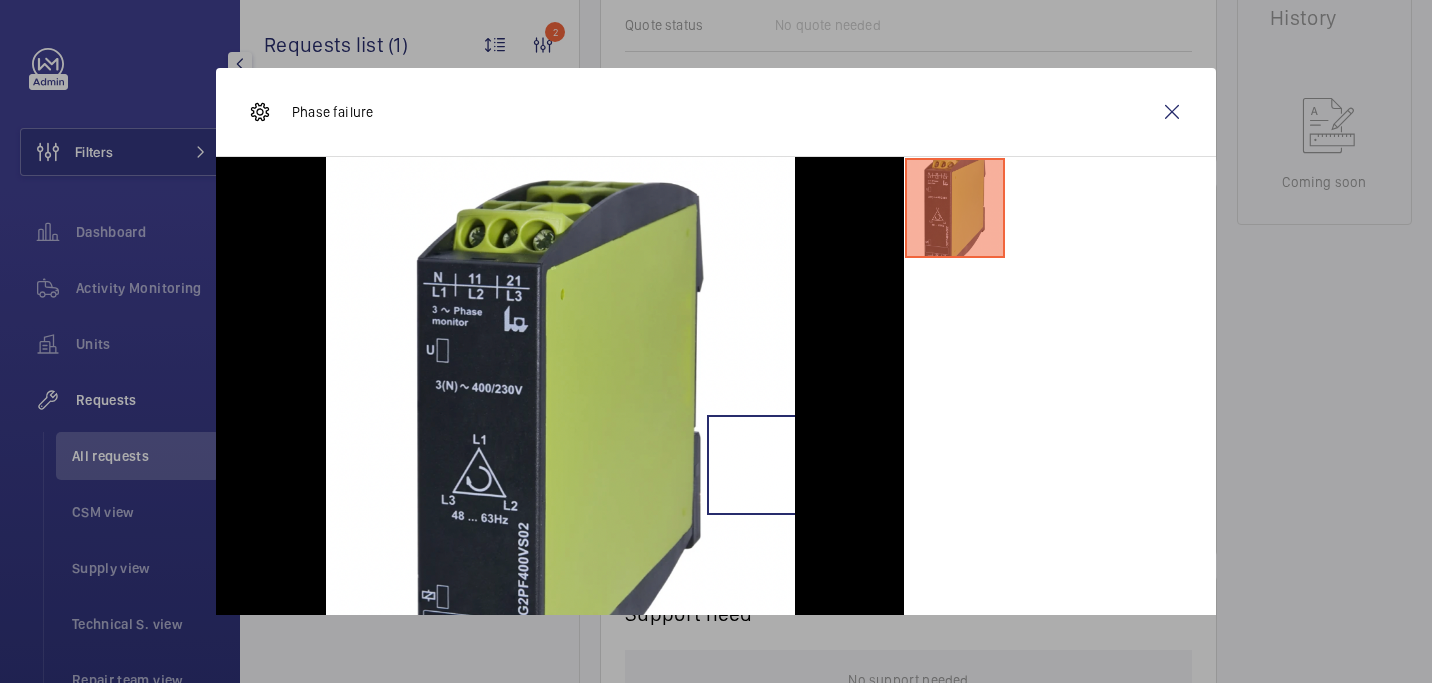 scroll, scrollTop: 102, scrollLeft: 0, axis: vertical 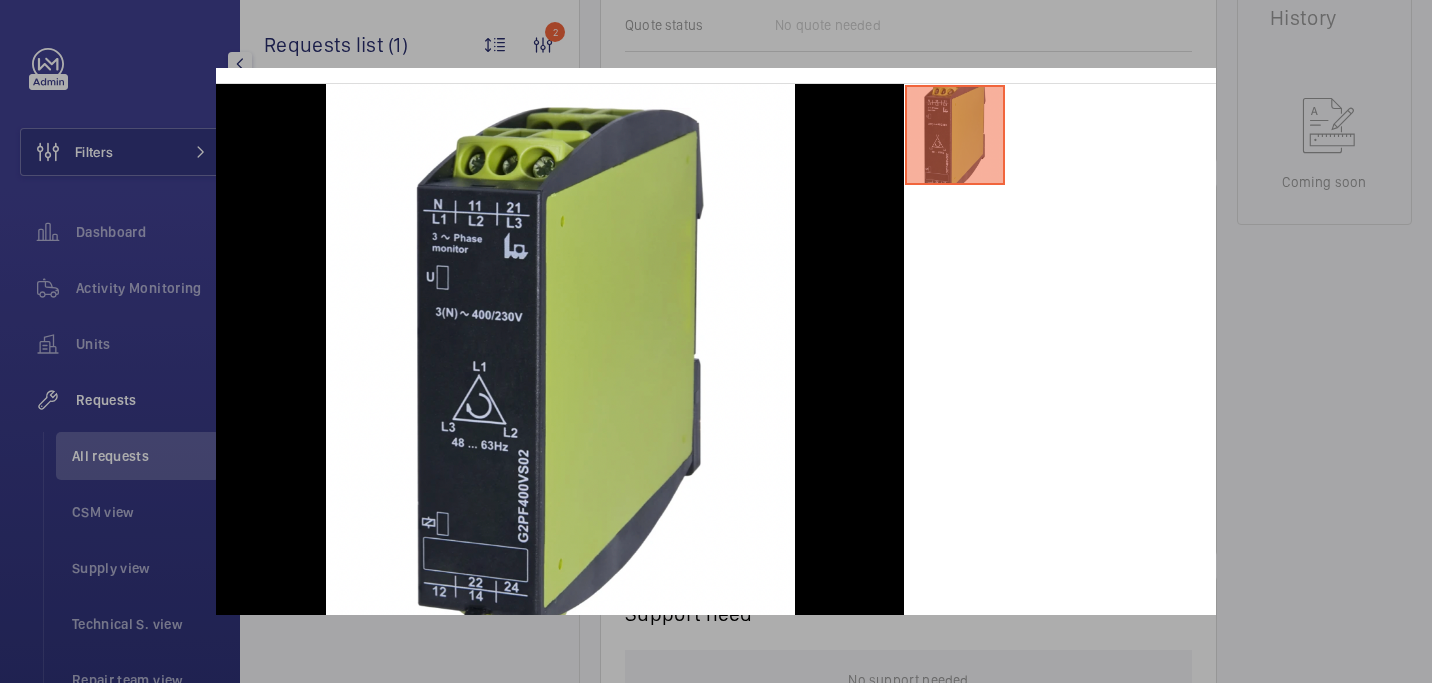 click at bounding box center (716, 341) 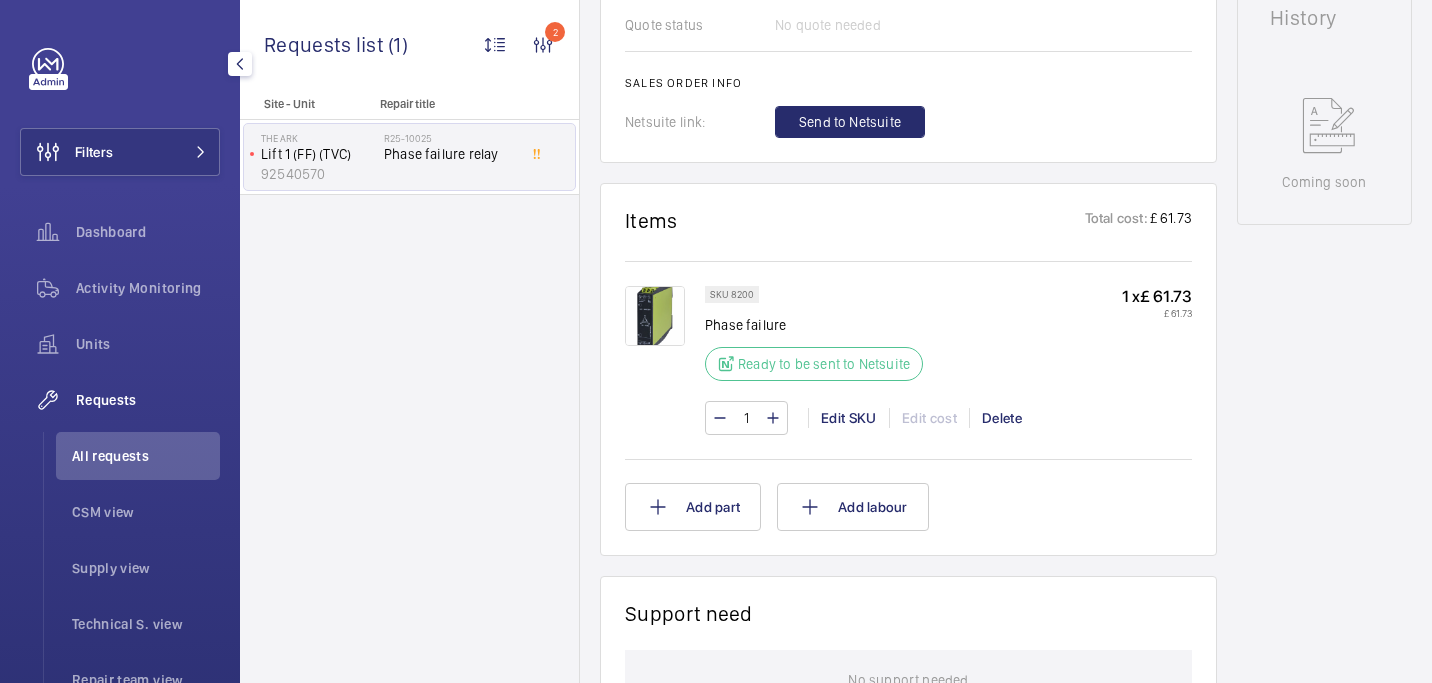 scroll, scrollTop: 0, scrollLeft: 0, axis: both 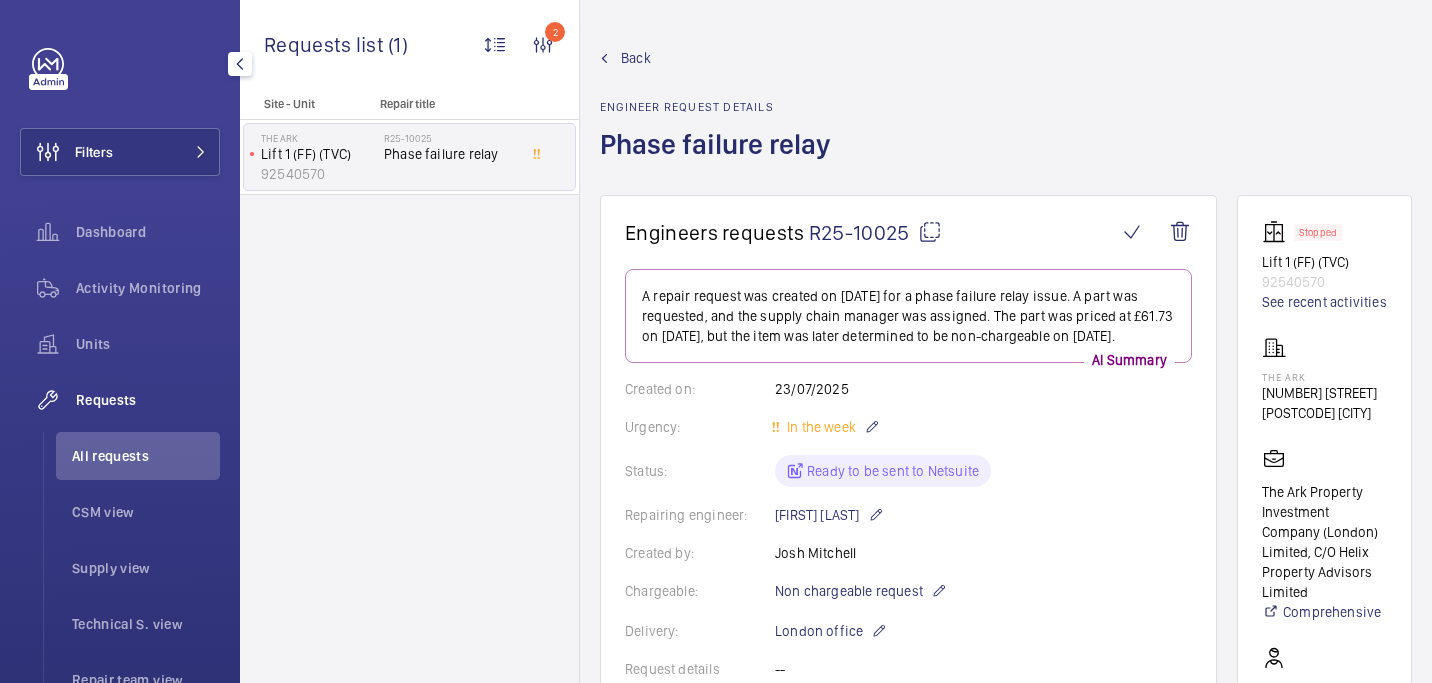 click 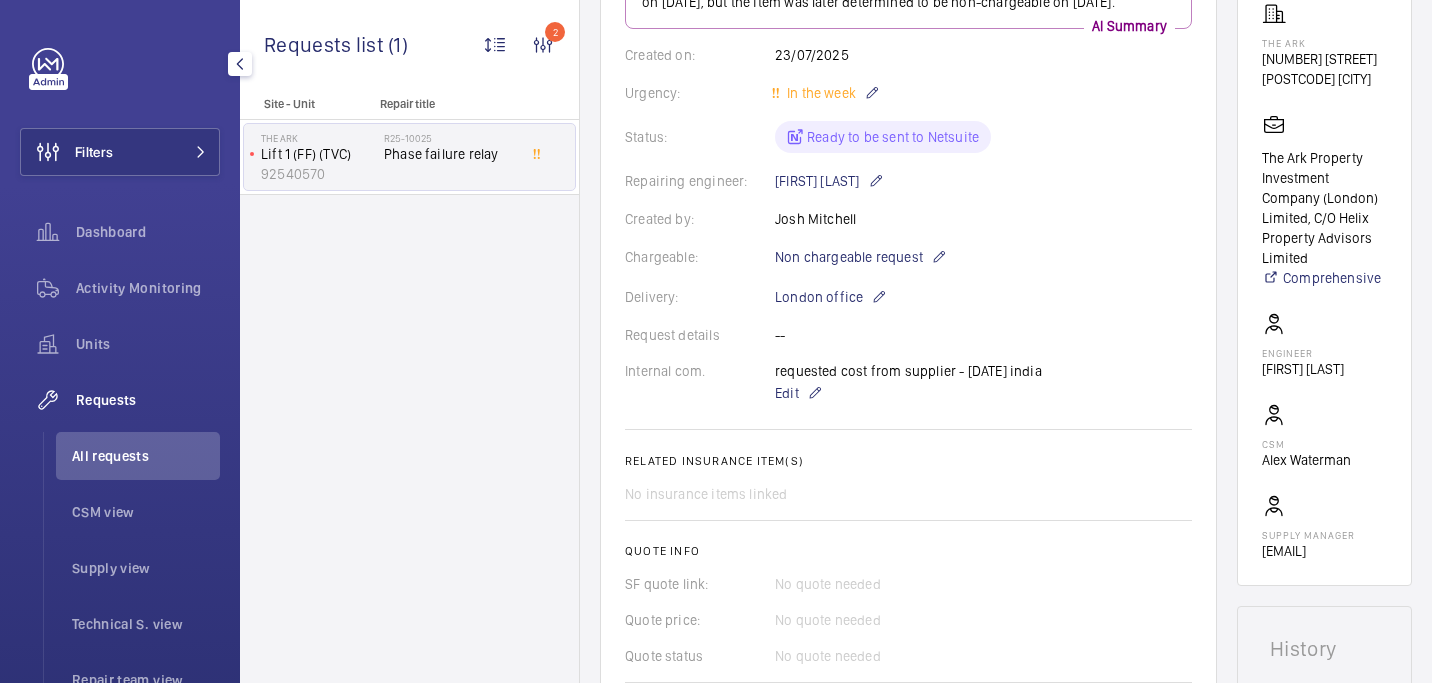 scroll, scrollTop: 905, scrollLeft: 0, axis: vertical 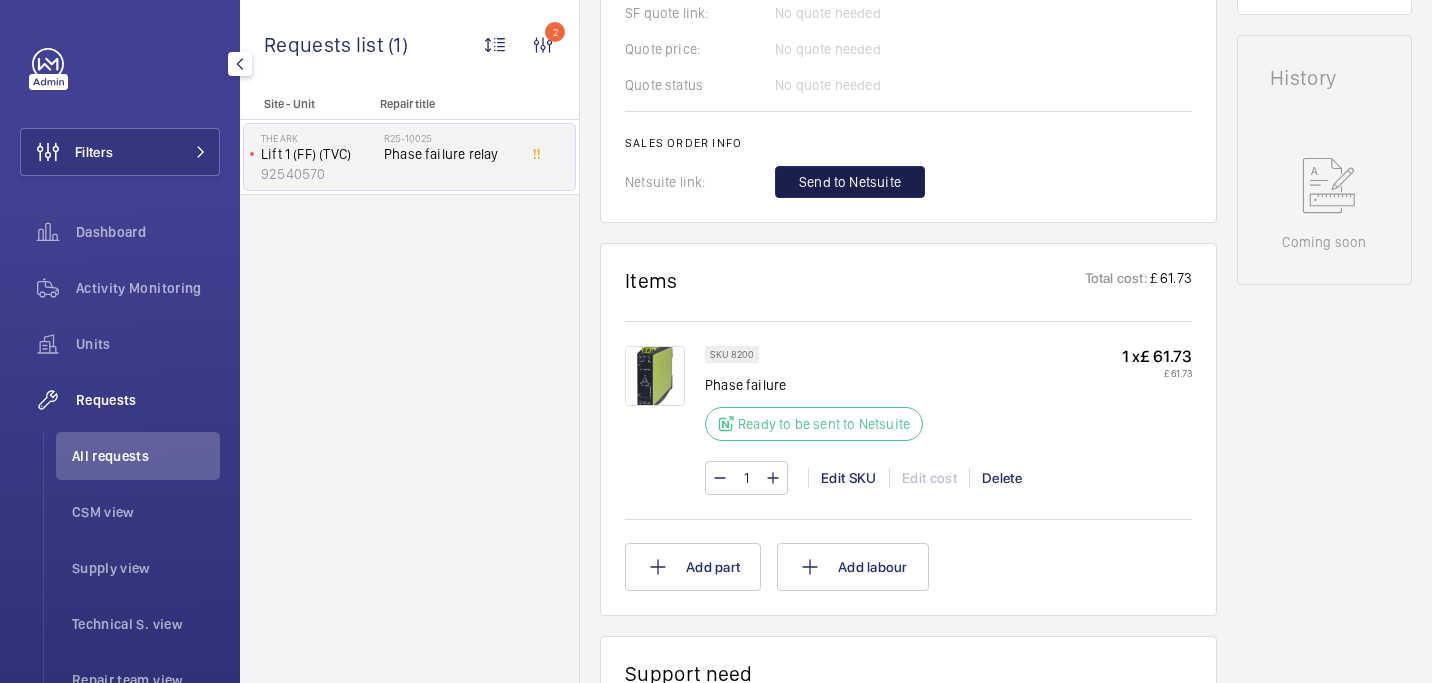 click on "Send to Netsuite" 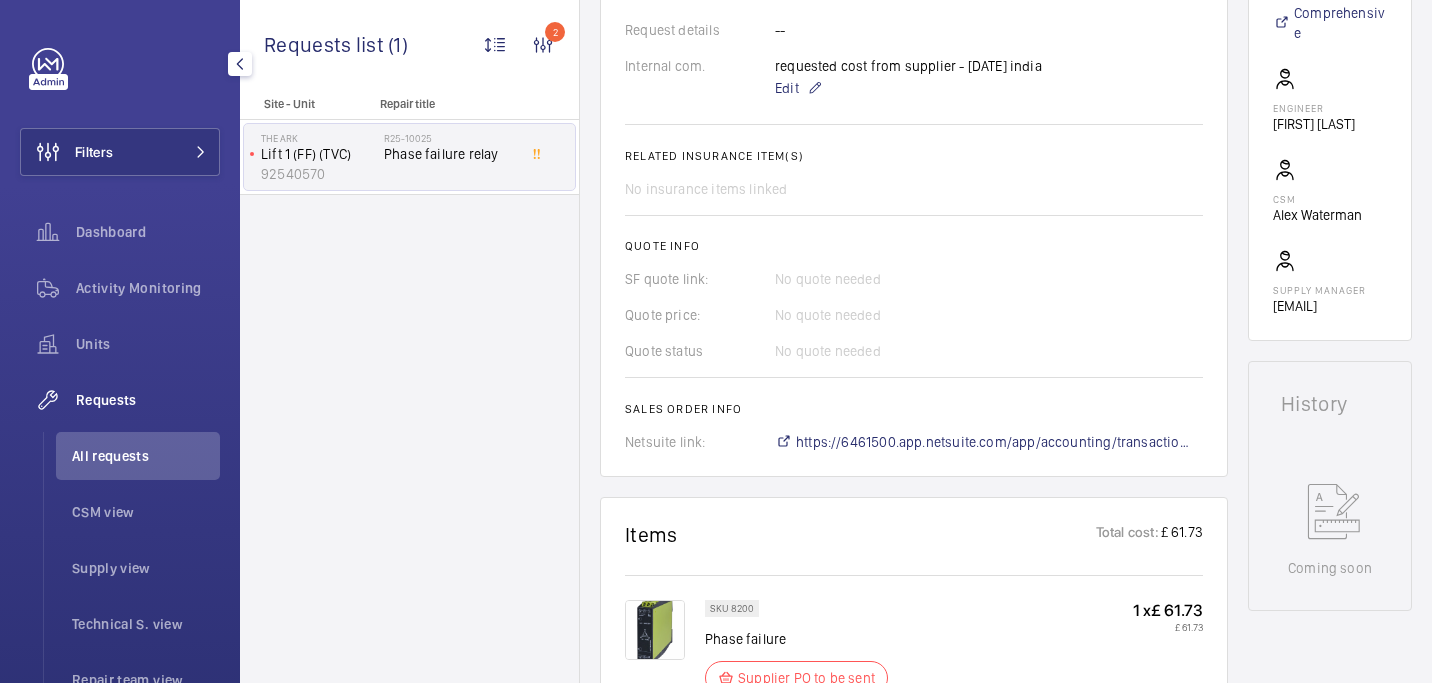 scroll, scrollTop: 659, scrollLeft: 0, axis: vertical 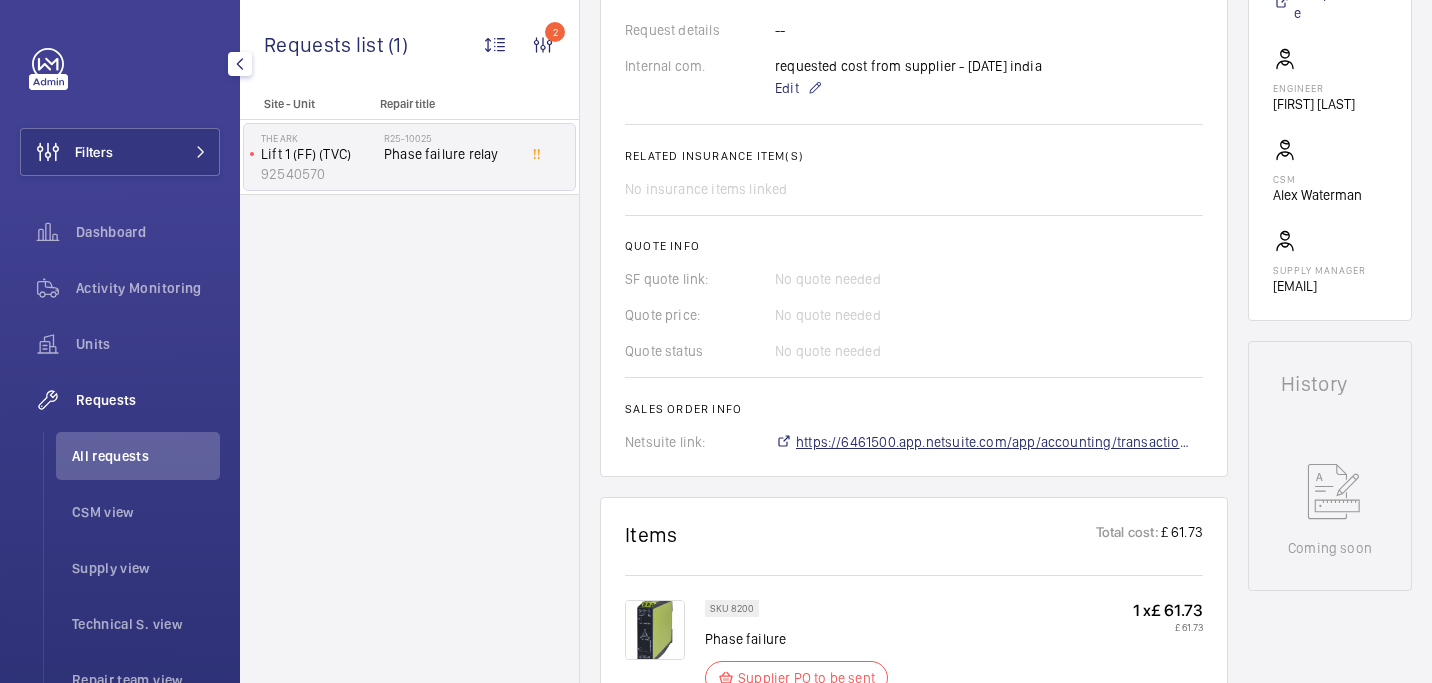 click on "https://6461500.app.netsuite.com/app/accounting/transactions/salesord.nl?id=2878142" 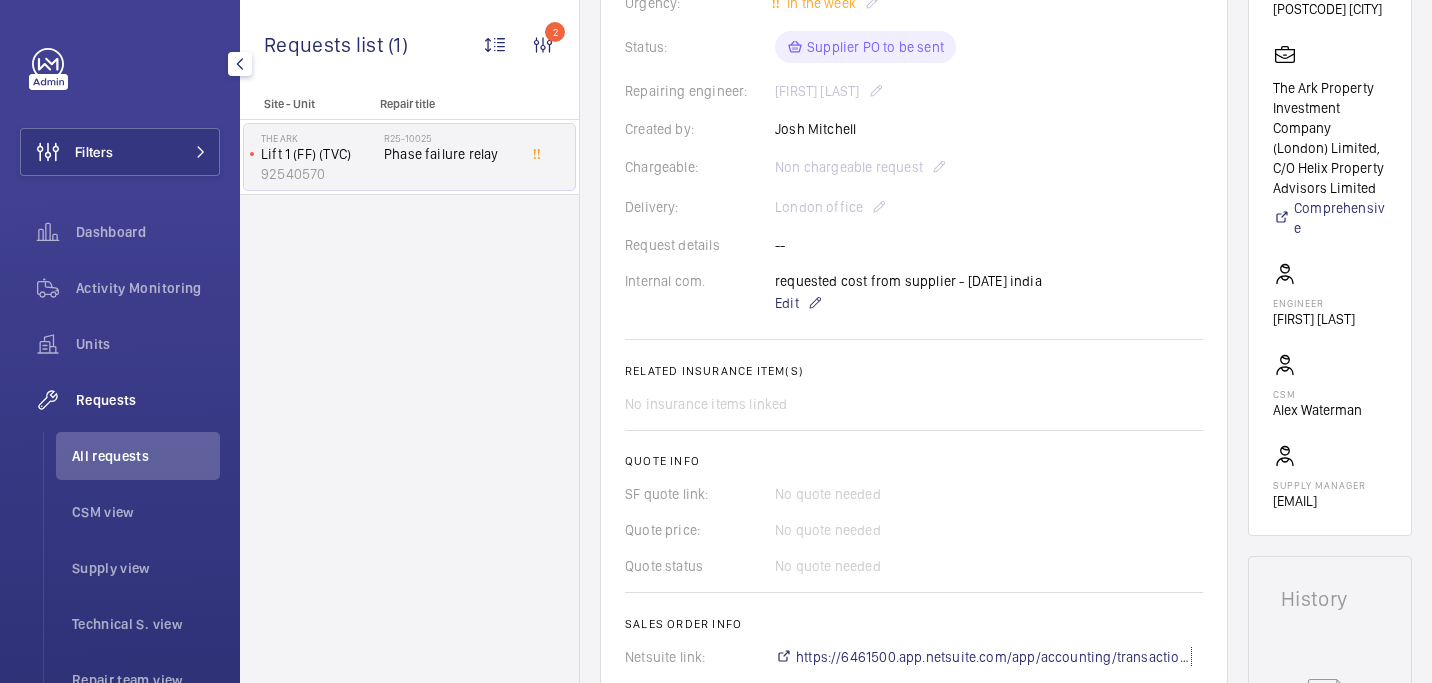 scroll, scrollTop: 441, scrollLeft: 0, axis: vertical 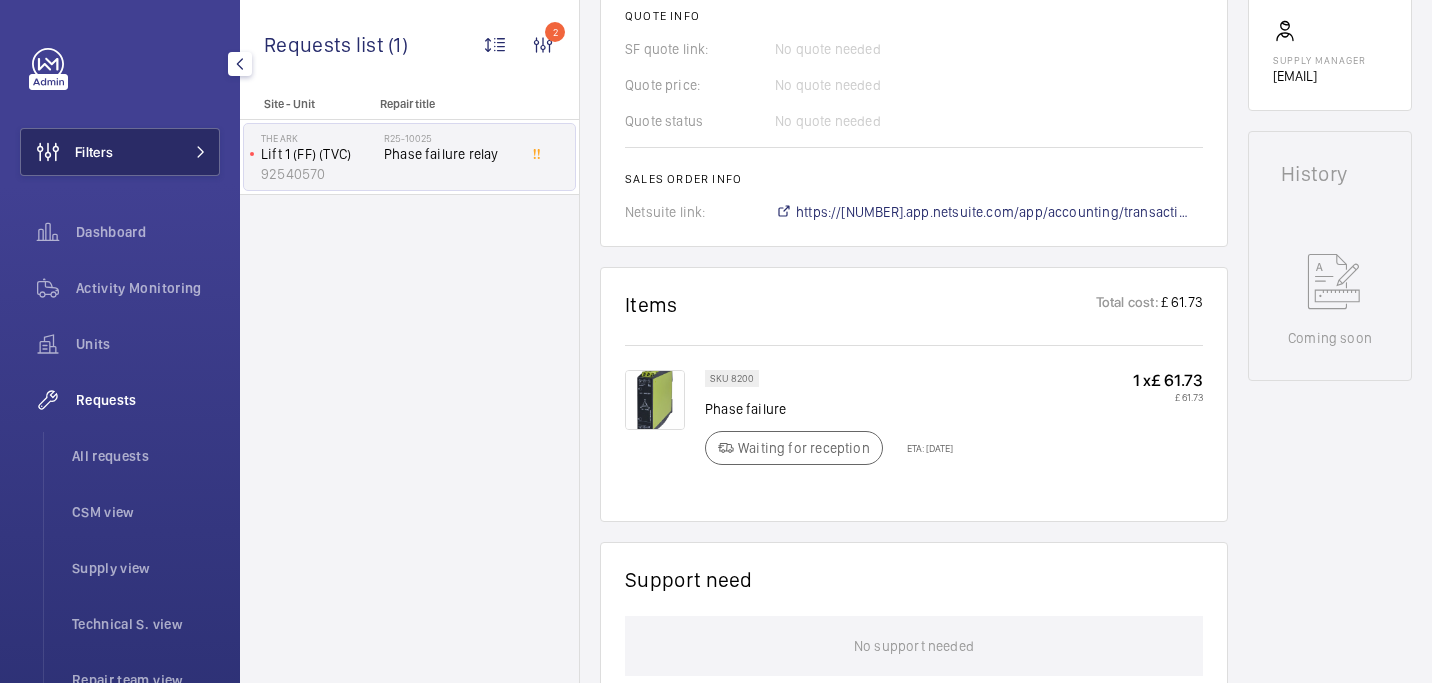 click on "Filters" 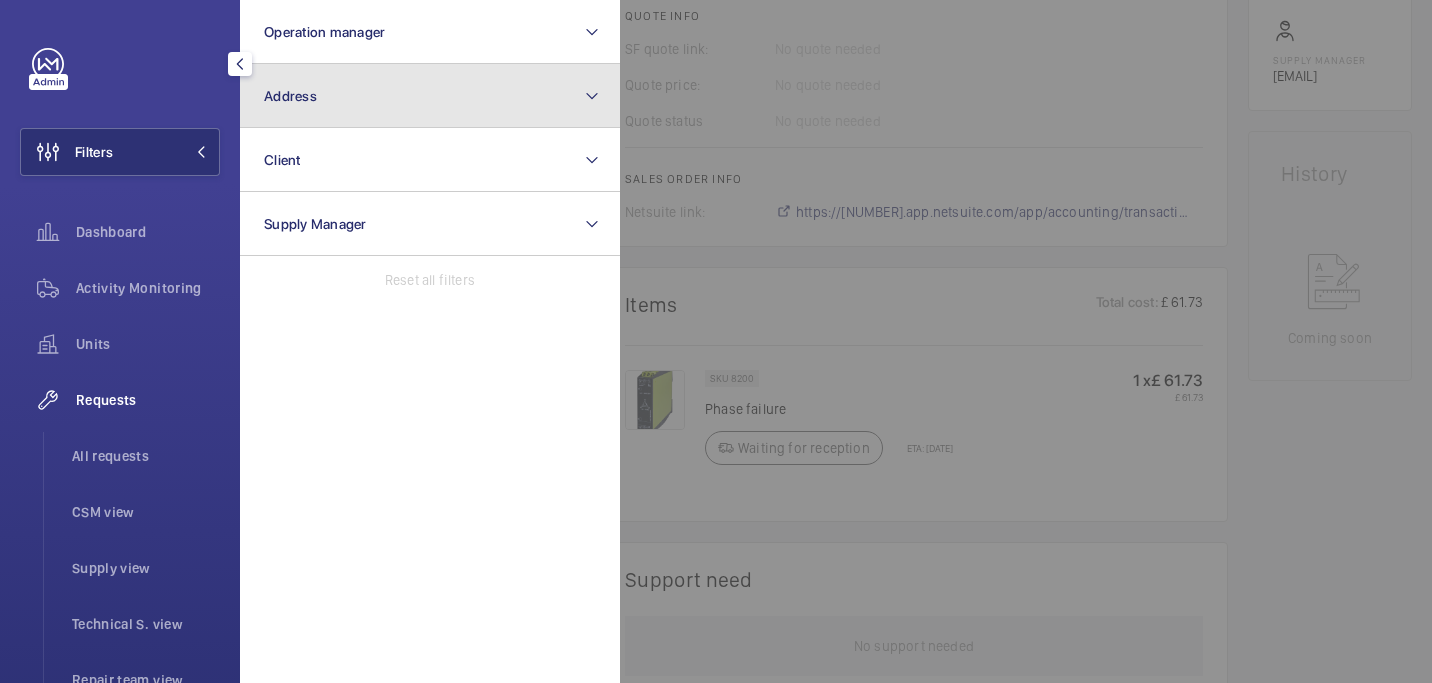 click on "Address" 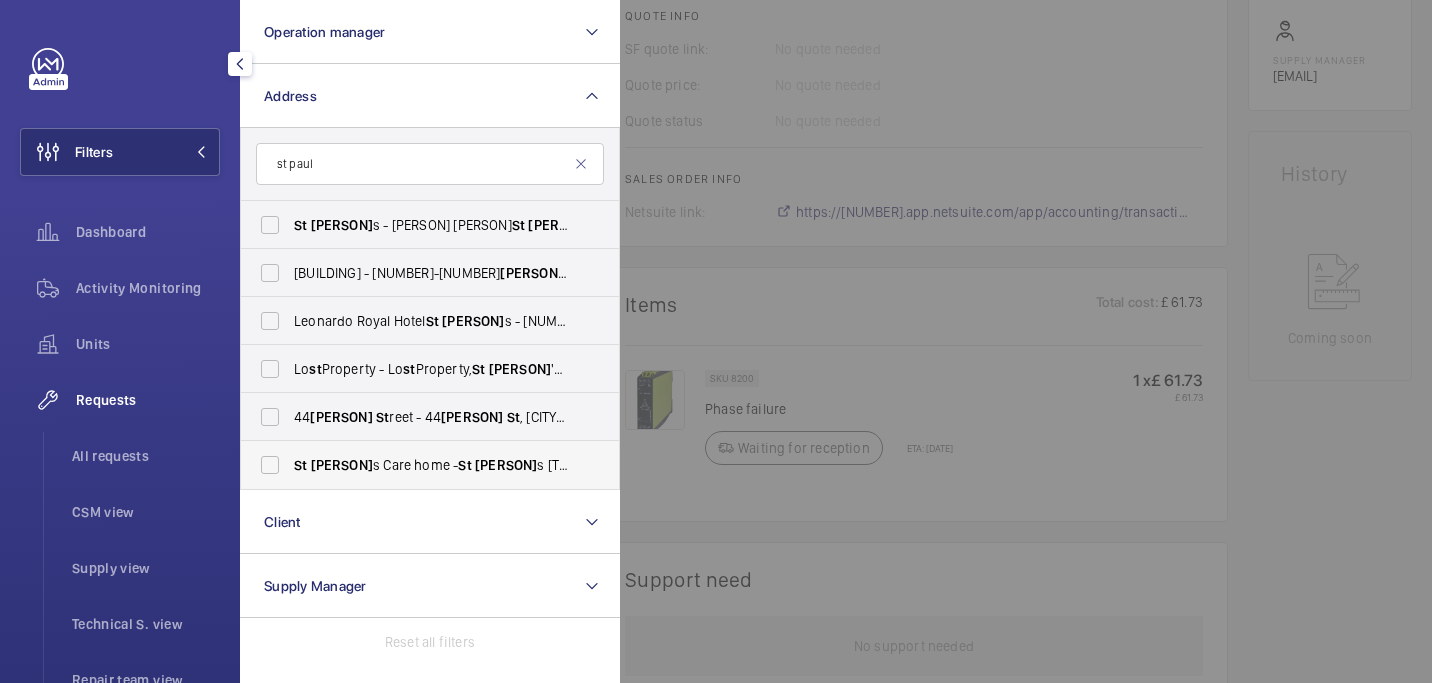 type on "st paul" 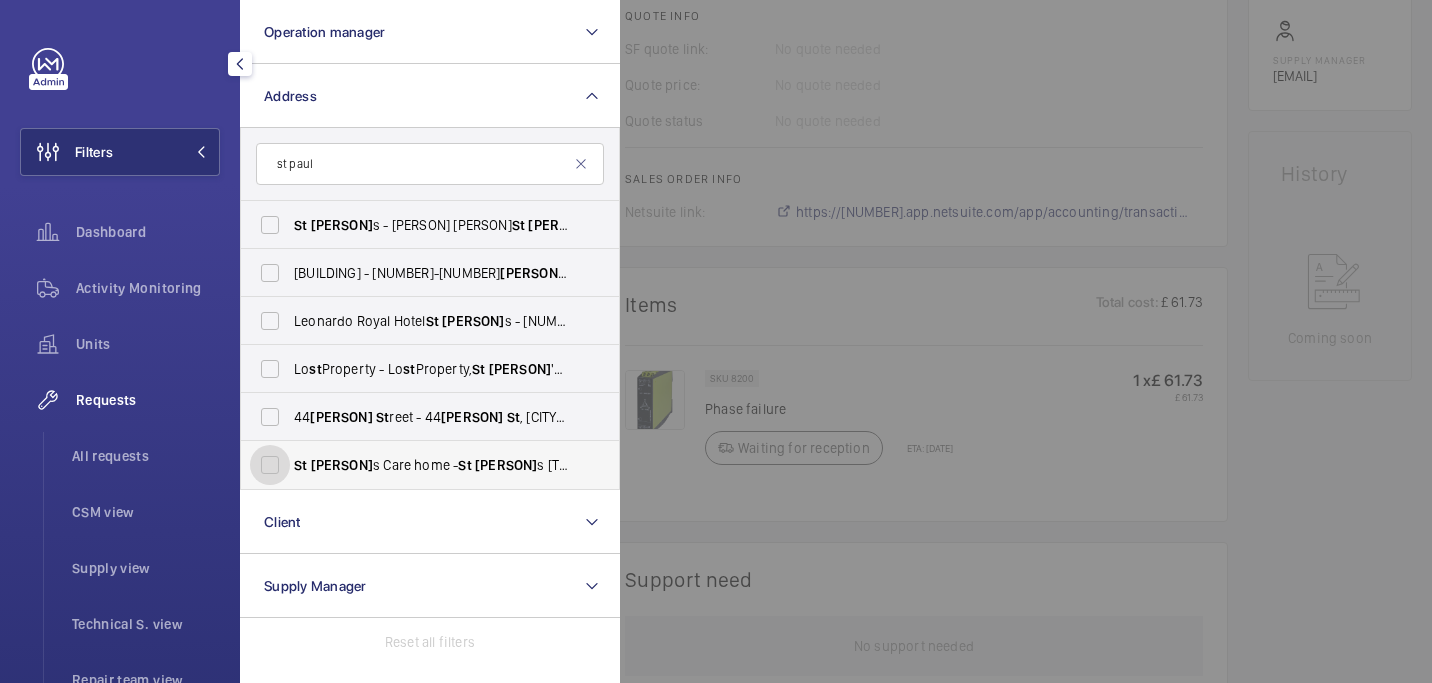 click on "[PERSON] [NUMBER] [PERSON] [TYPE] - [NUMBER] [PERSON] [TYPE] [TYPE], [CITY] [POSTAL_CODE] [CITY]" at bounding box center (270, 465) 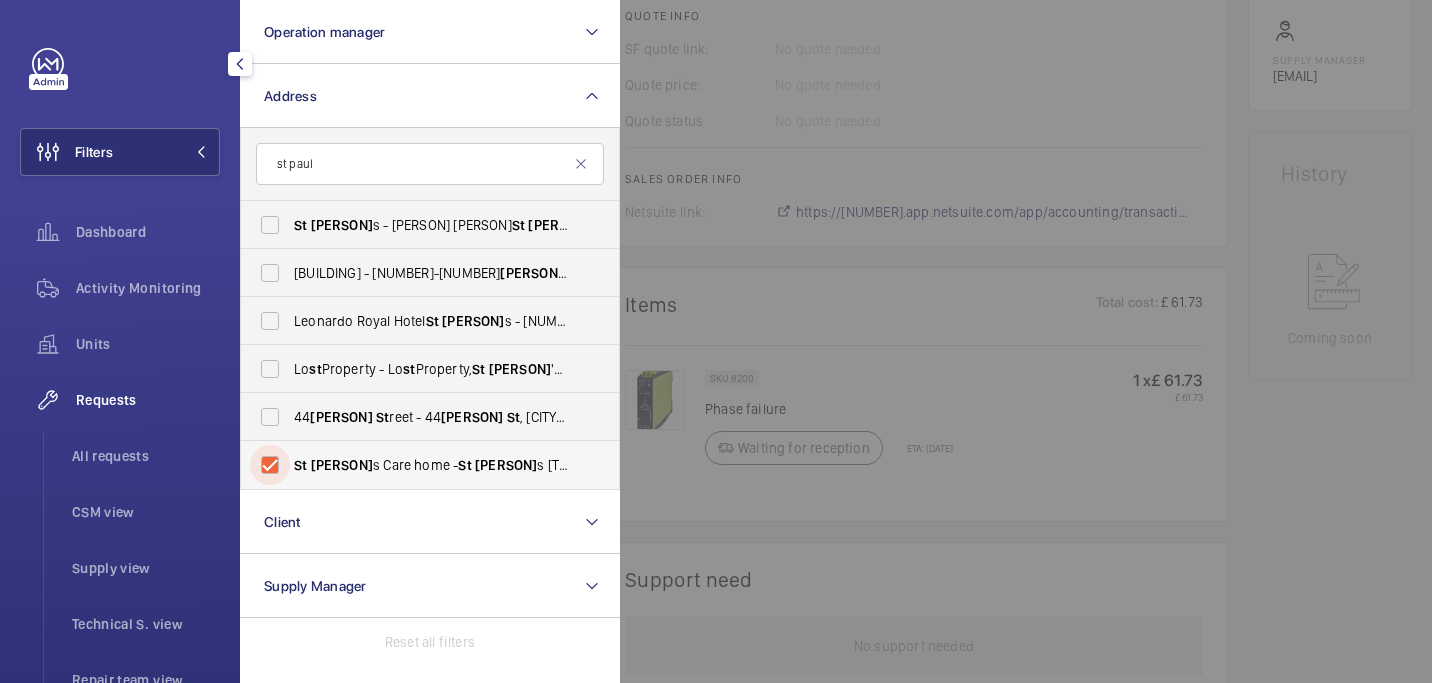 checkbox on "true" 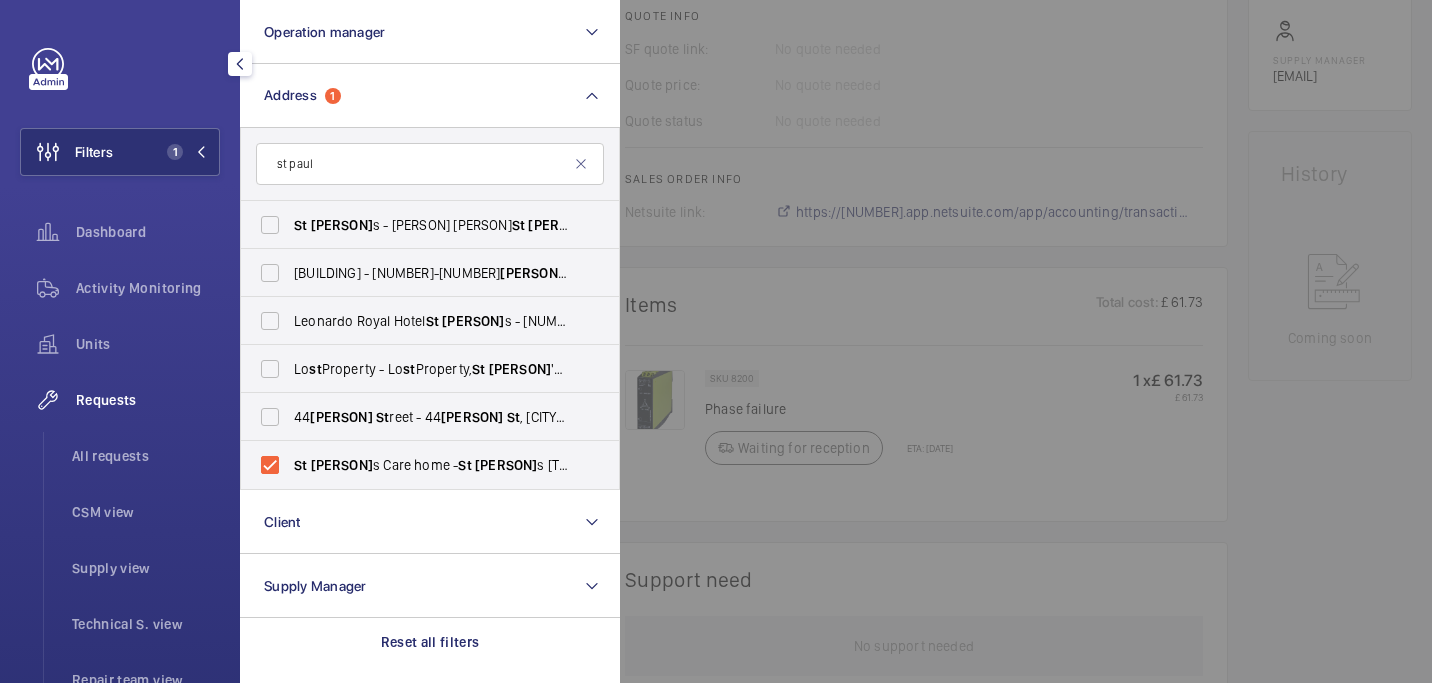 click 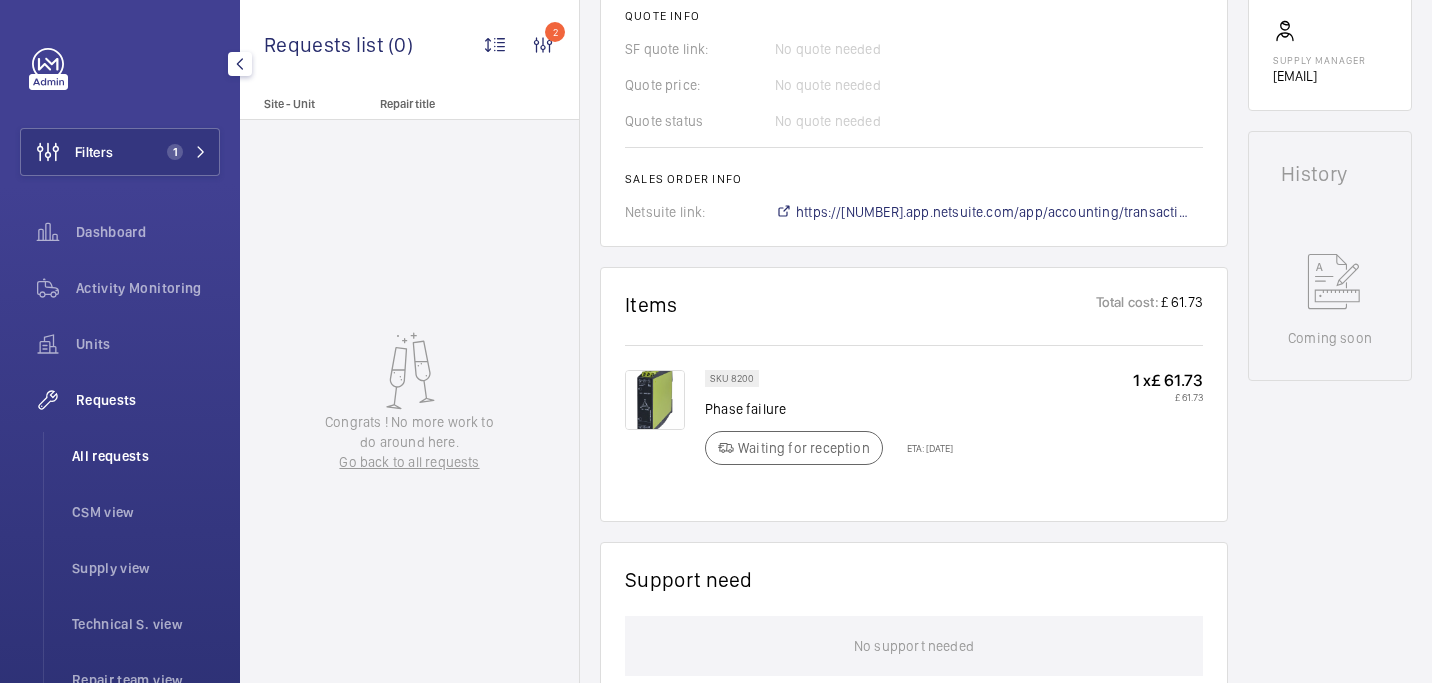 click on "All requests" 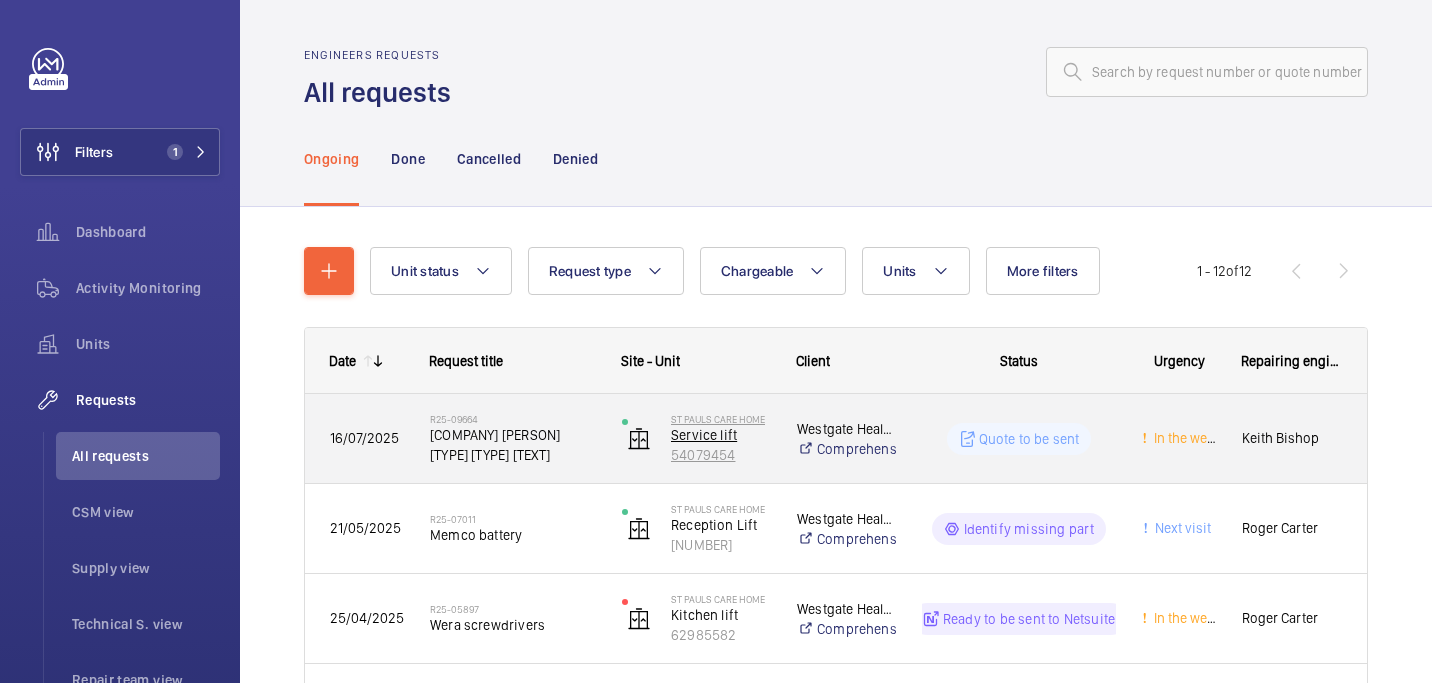 click on "54079454" 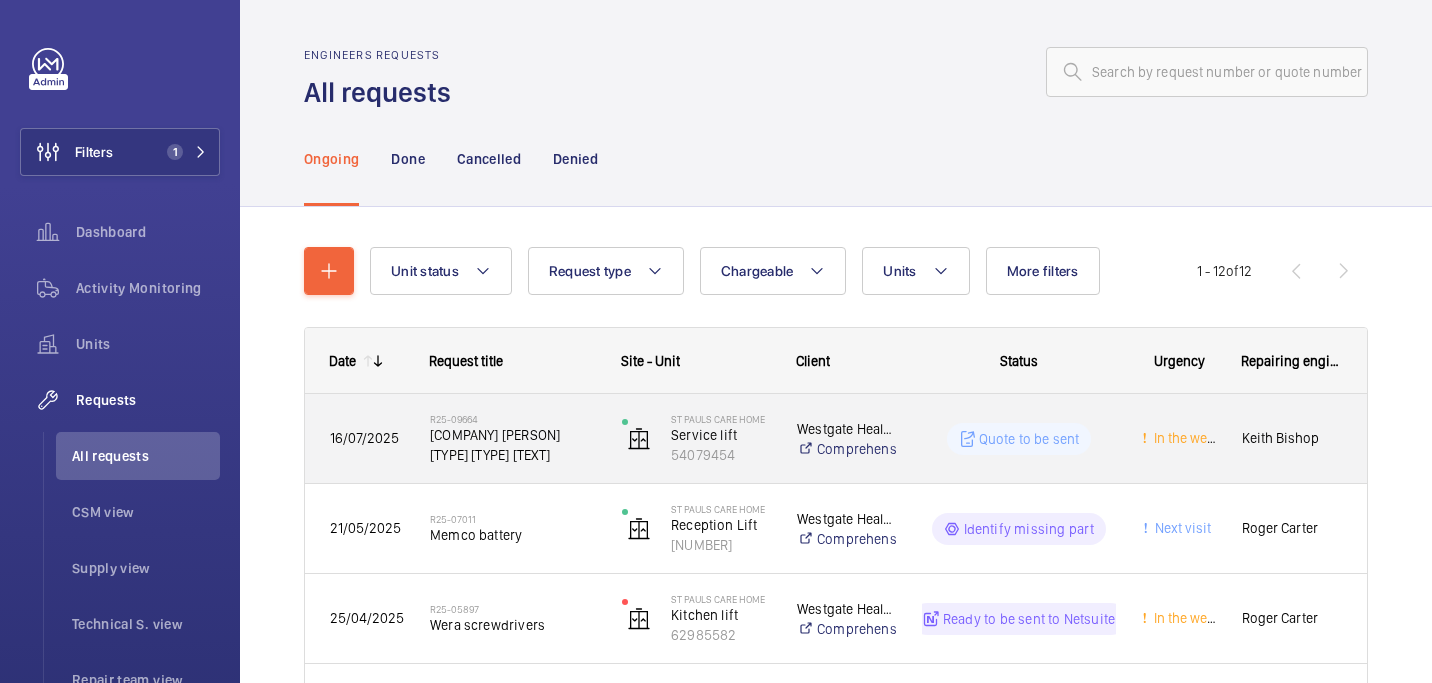 click on "R25-09664   Westgate Healthcare St Pauls Care Home gsm upgrade" 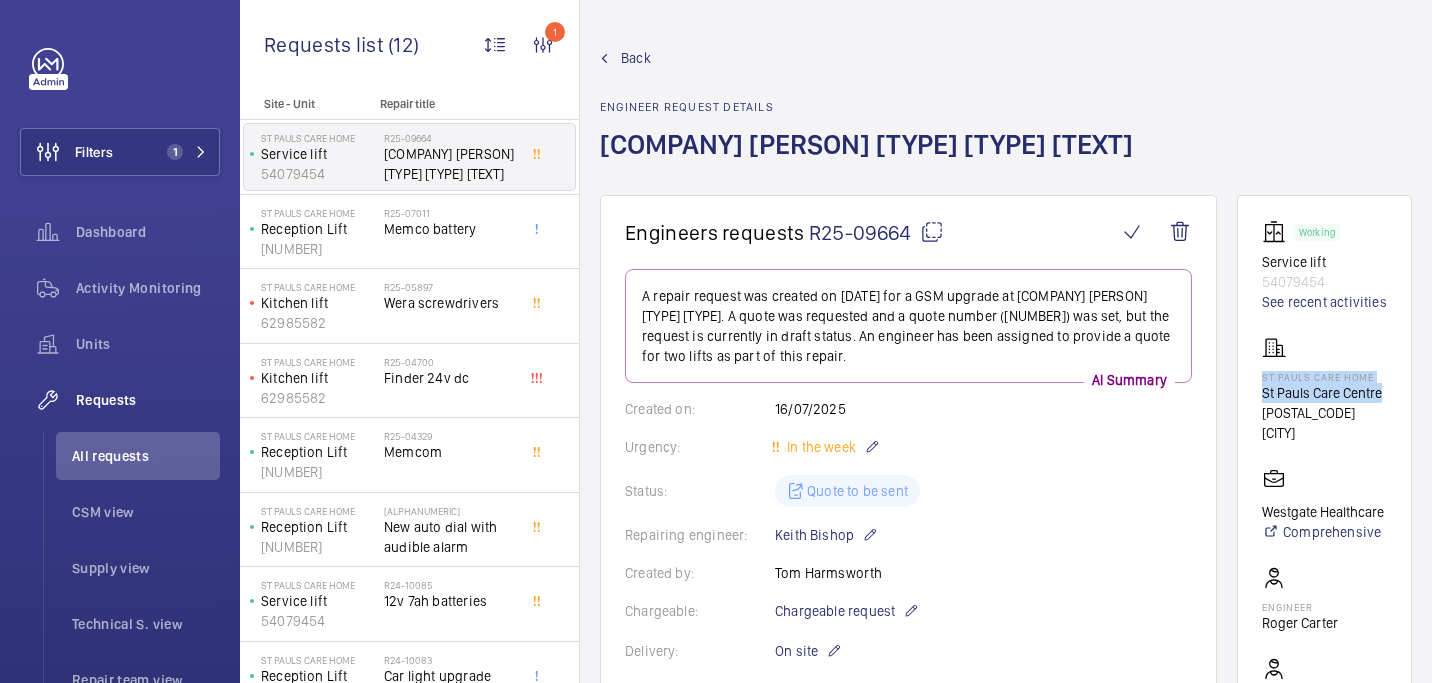 drag, startPoint x: 1255, startPoint y: 417, endPoint x: 1394, endPoint y: 423, distance: 139.12944 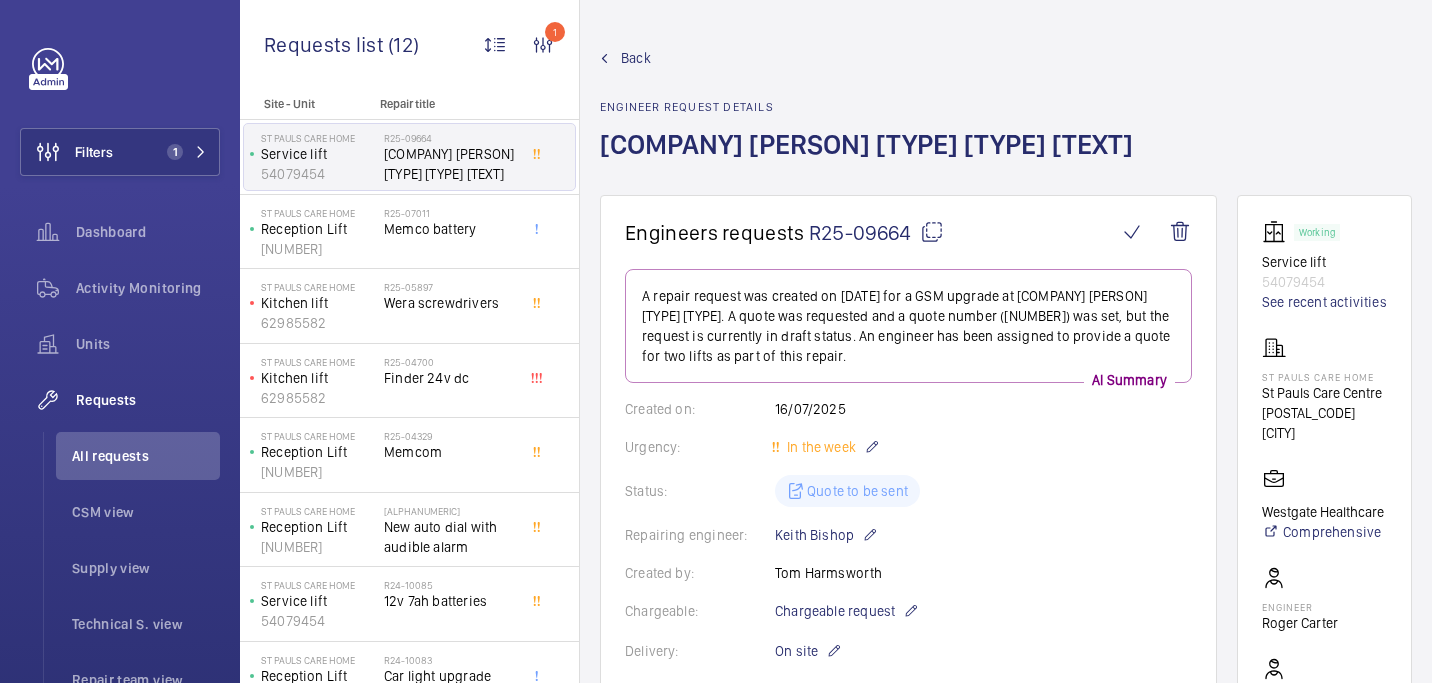click on "Working Service lift 54079454 See recent activities St Pauls Care home St Pauls Care Centre  HP2 5XW HEMEL HEMPSTEAD   Westgate Healthcare   Comprehensive  Engineer  Roger Carter  CSM  Connor Tarpey  Supply manager  connor@wemaintain.com" 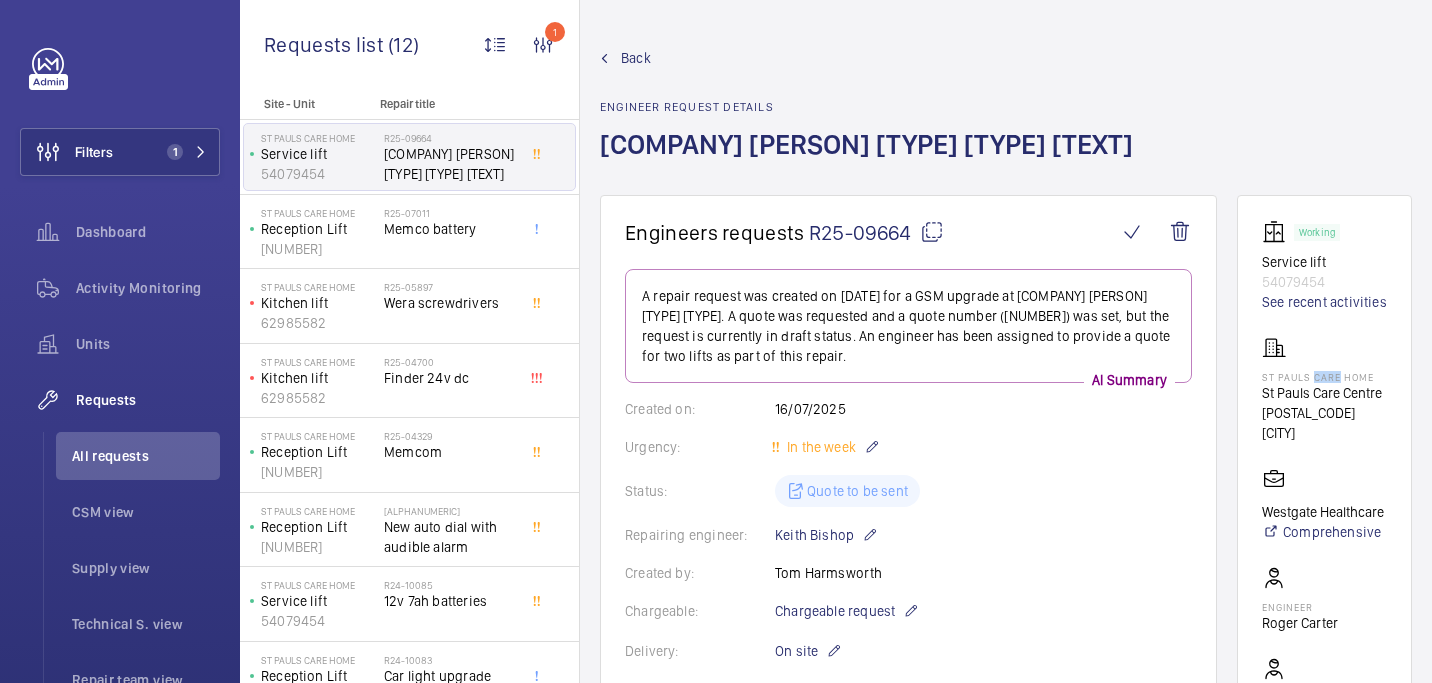 click on "St Pauls Care home" 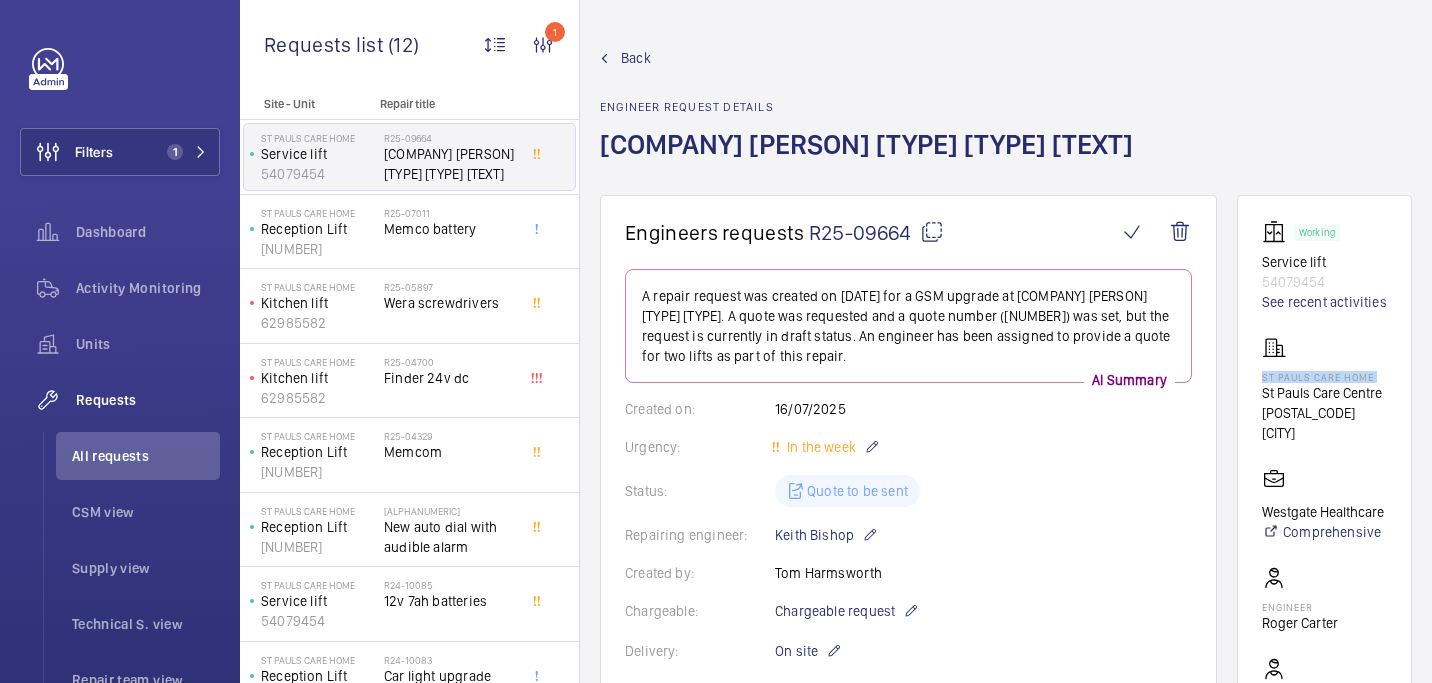 click on "St Pauls Care home" 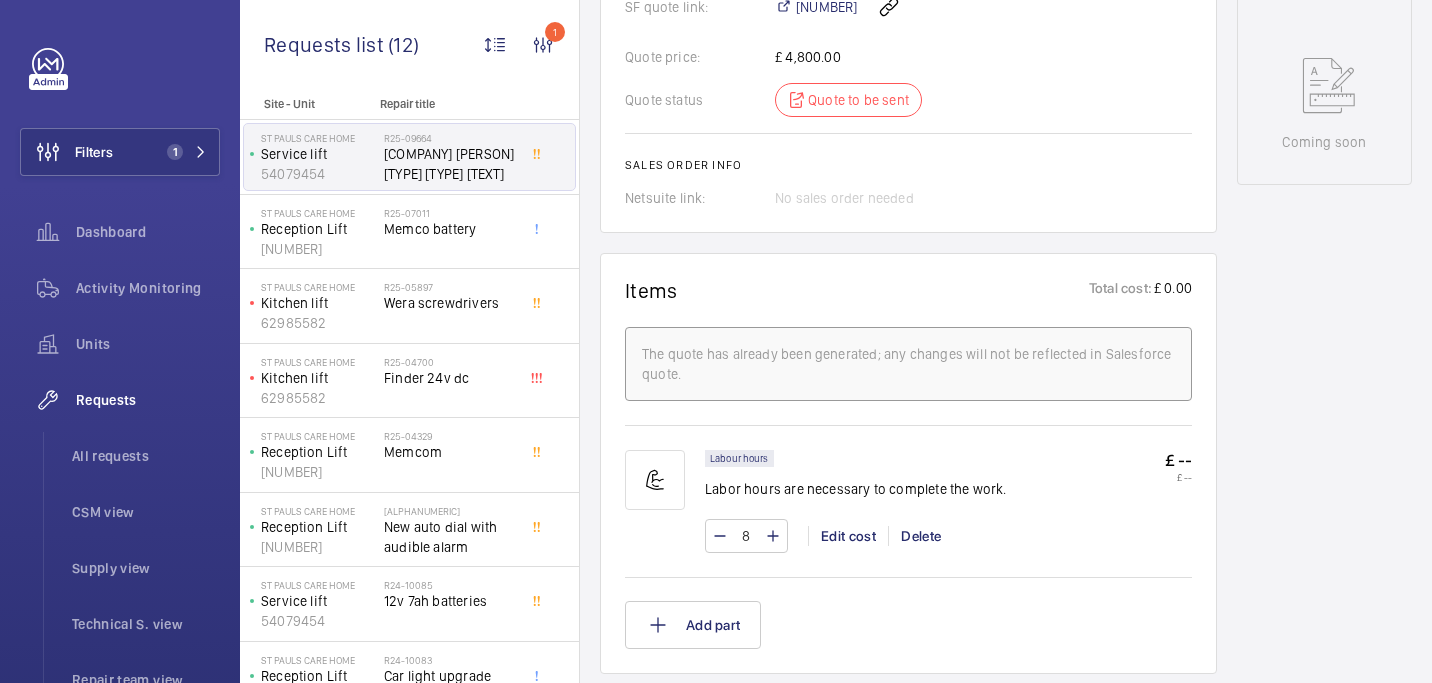 scroll, scrollTop: 963, scrollLeft: 0, axis: vertical 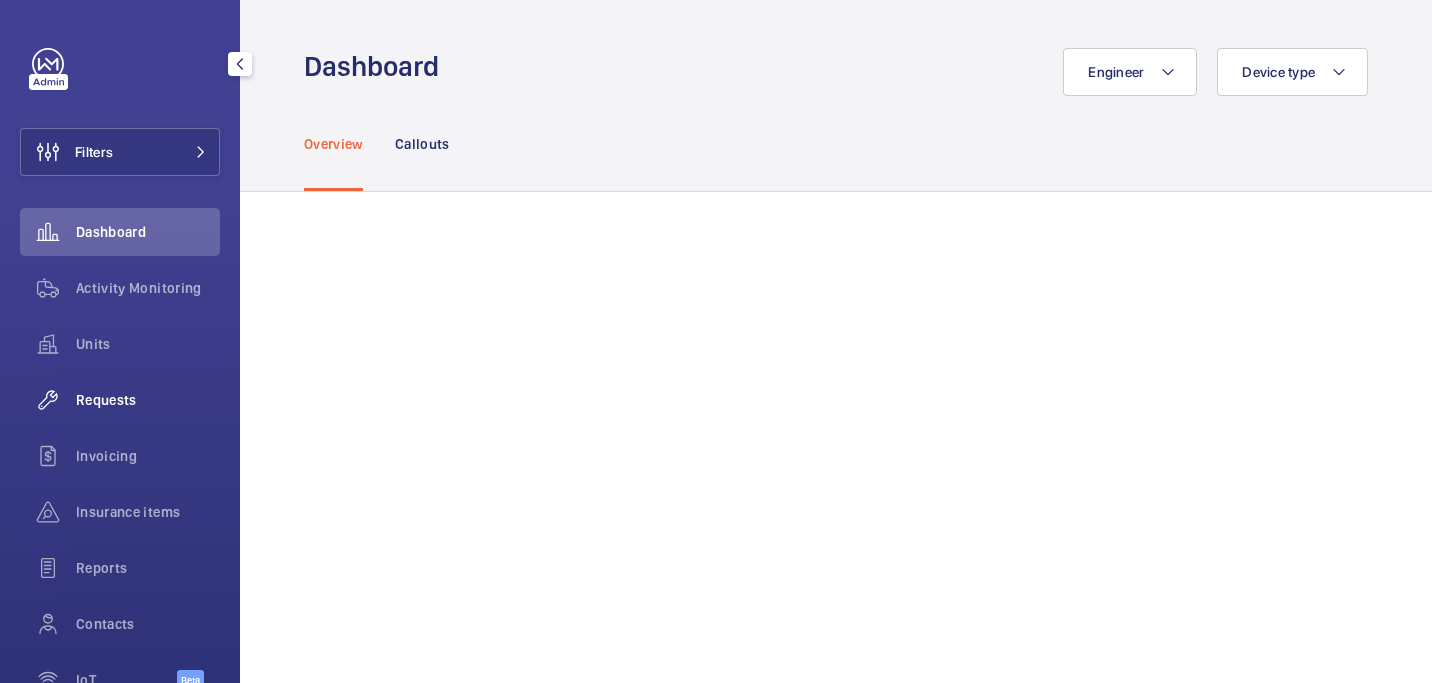 click on "Requests" 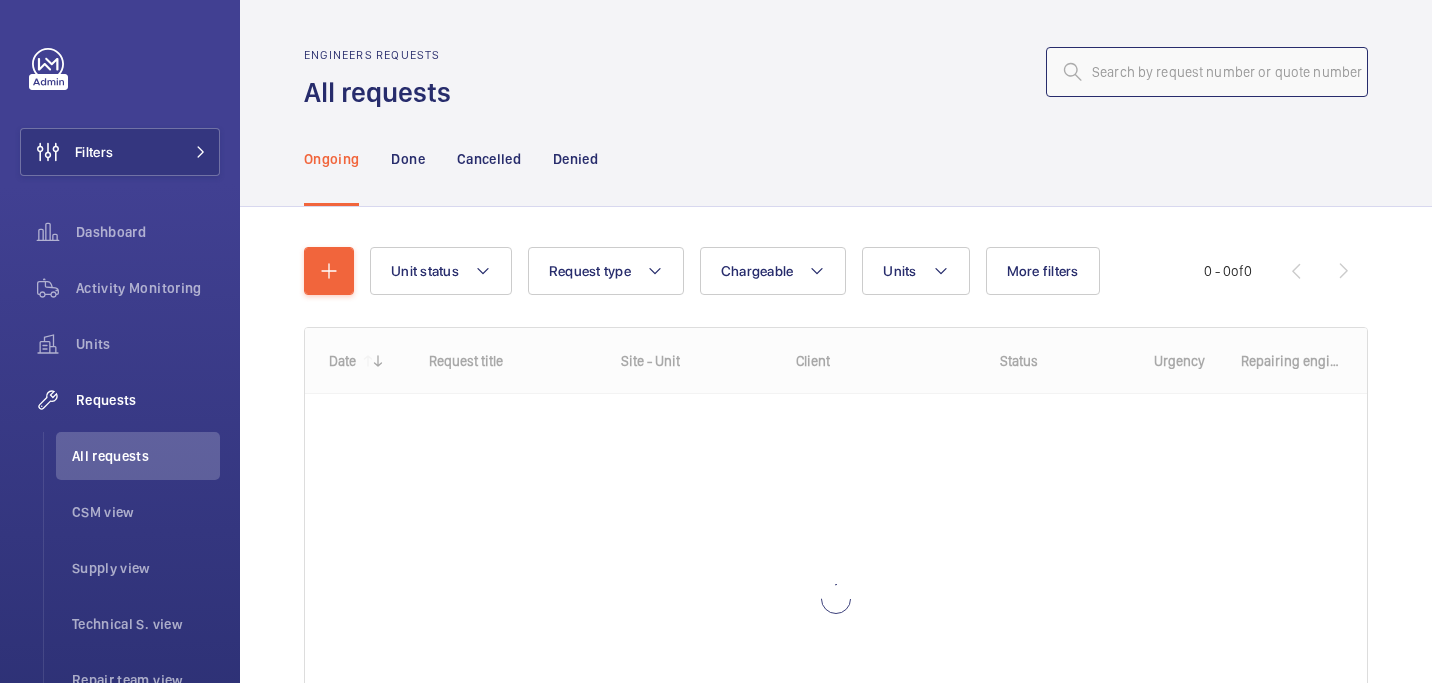 click 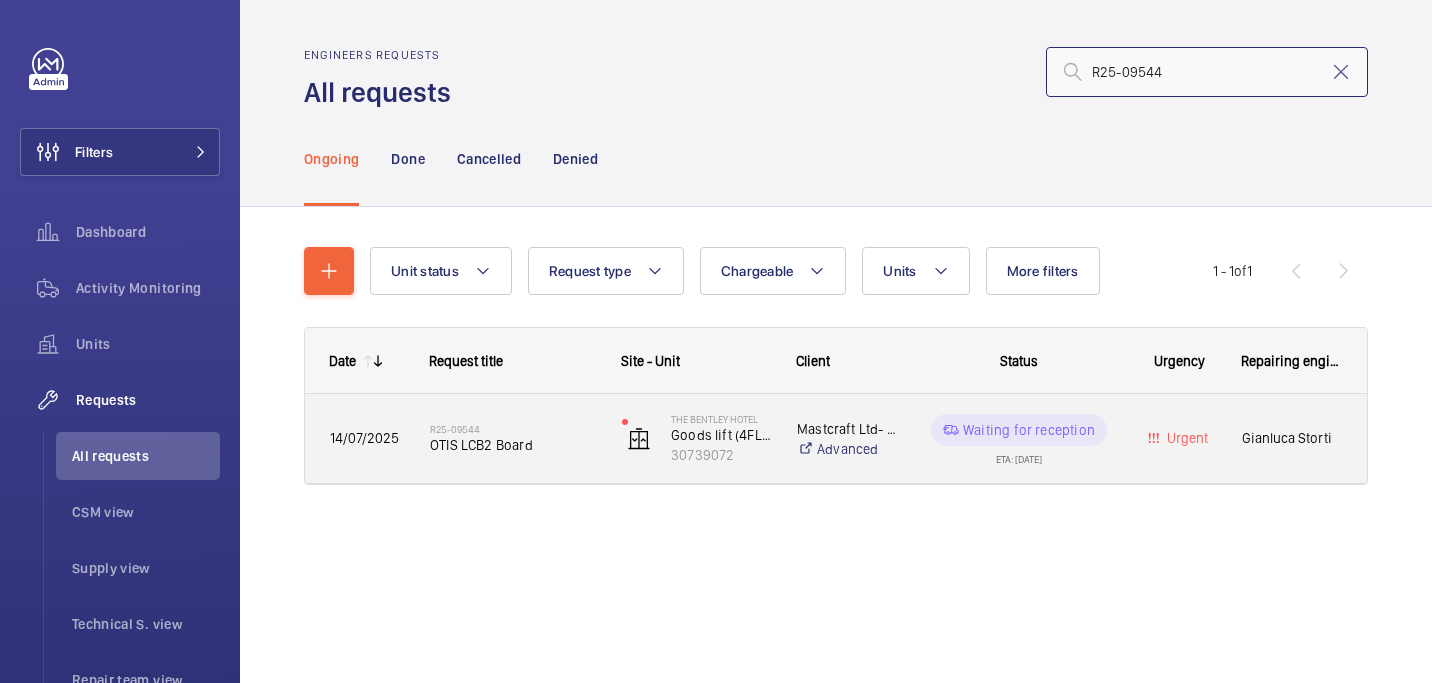type on "R25-09544" 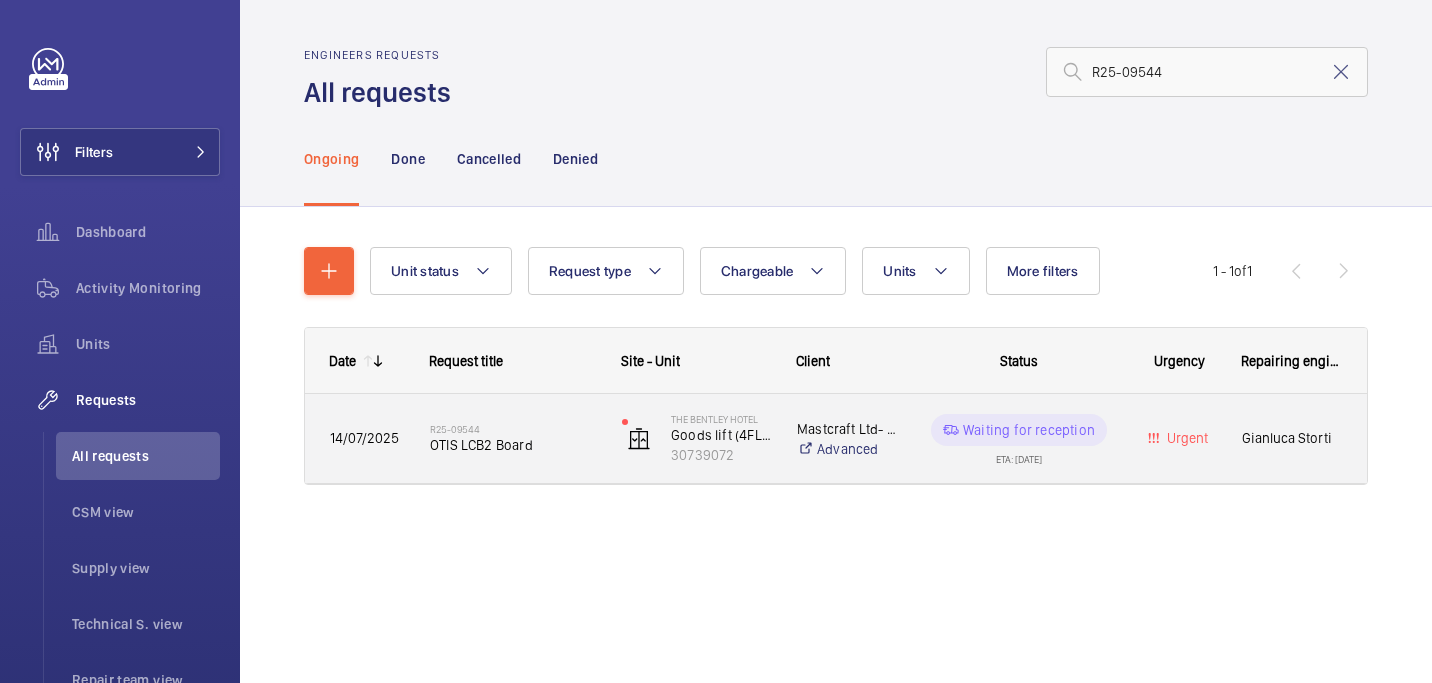click on "OTIS LCB2 Board" 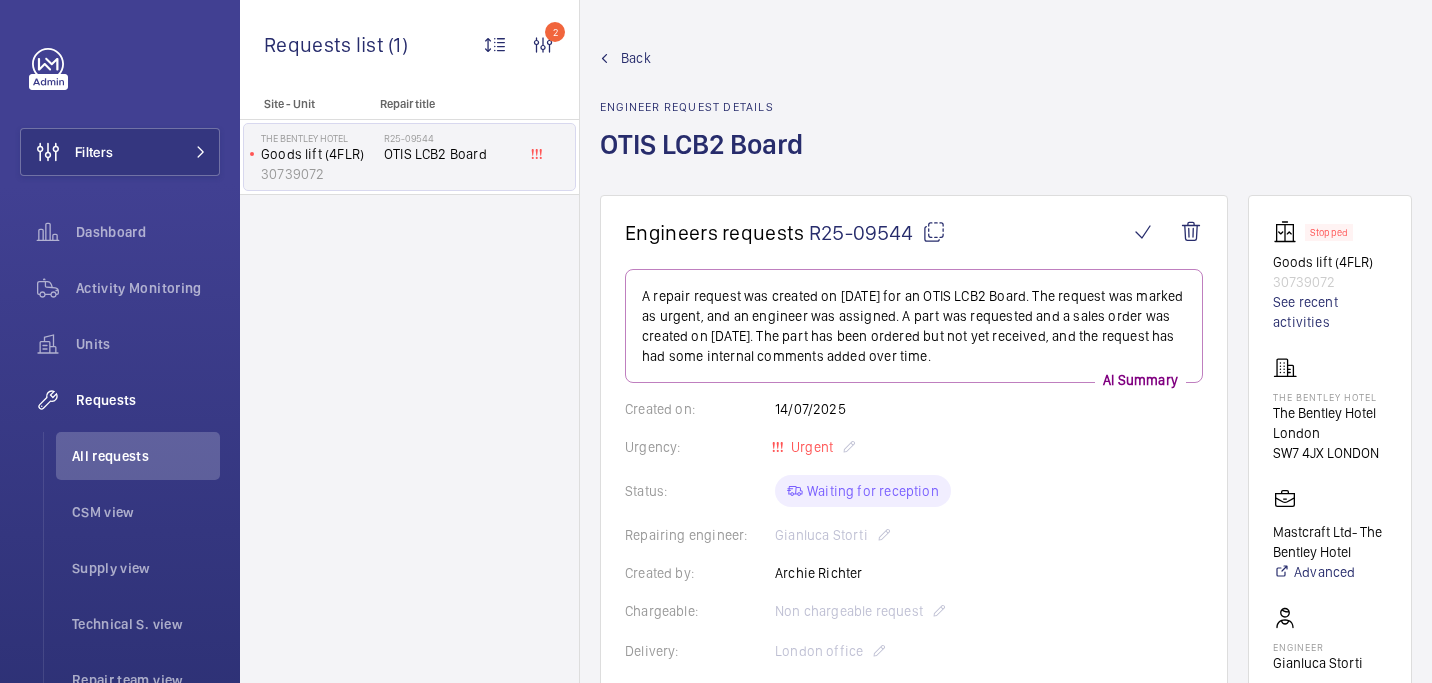 scroll, scrollTop: 975, scrollLeft: 0, axis: vertical 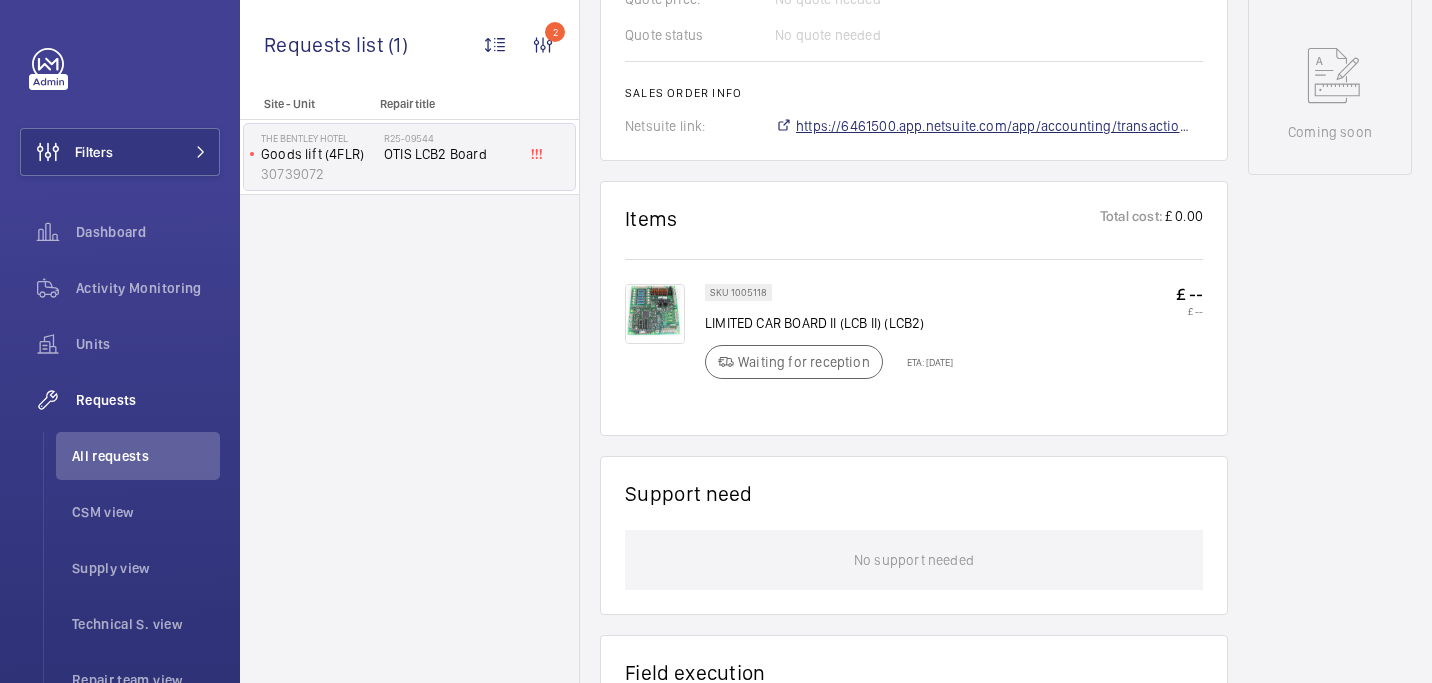 click on "https://6461500.app.netsuite.com/app/accounting/transactions/salesord.nl?id=2809864" 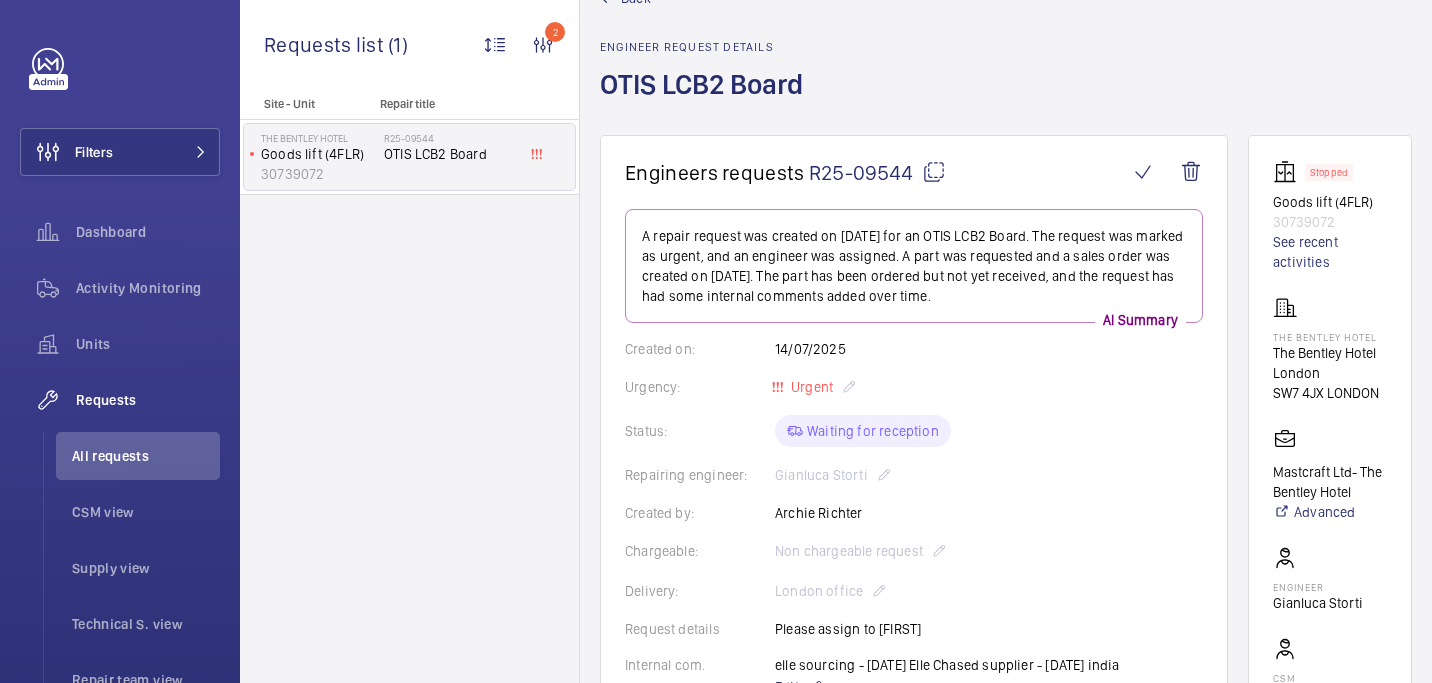scroll, scrollTop: 0, scrollLeft: 0, axis: both 